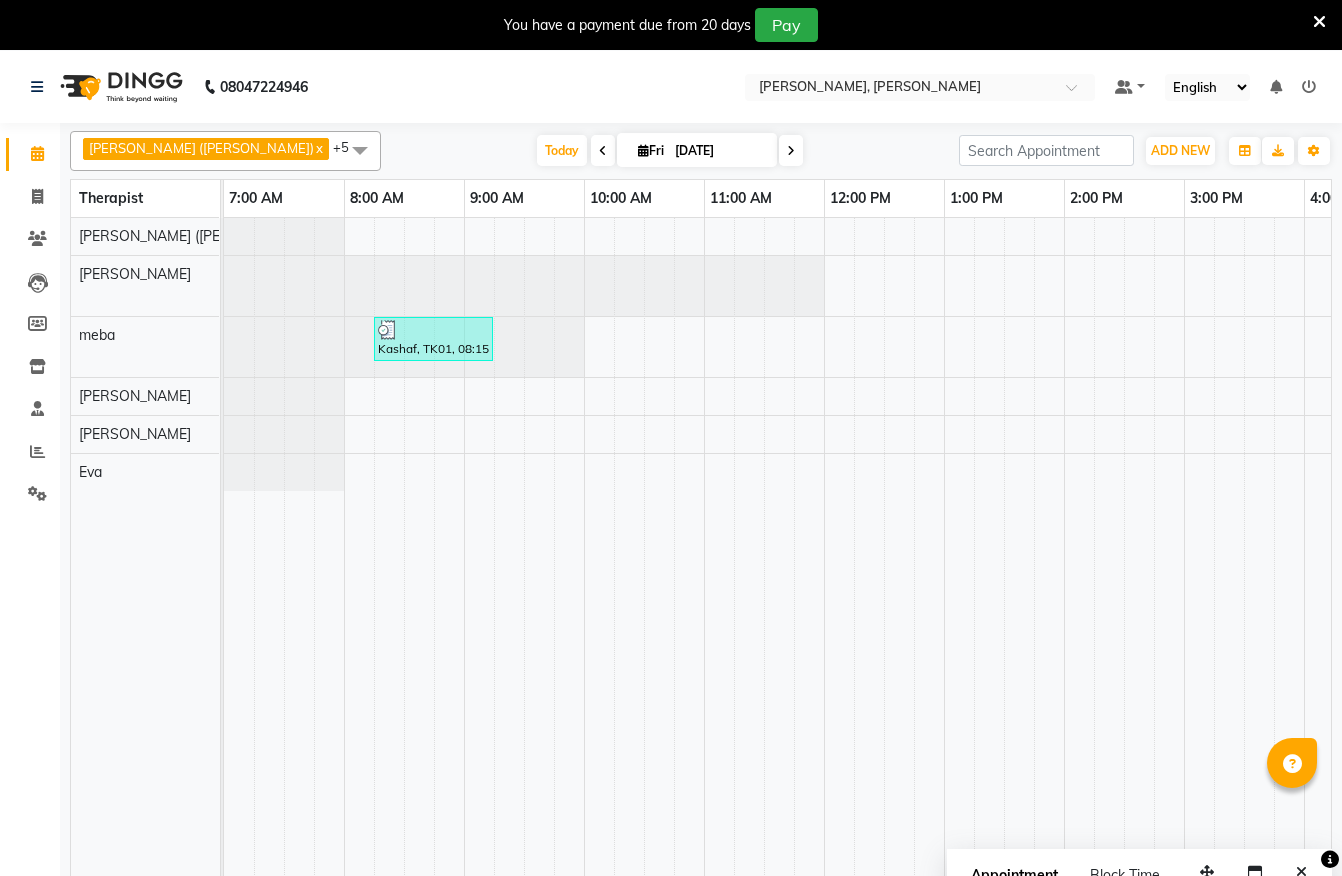 scroll, scrollTop: 0, scrollLeft: 0, axis: both 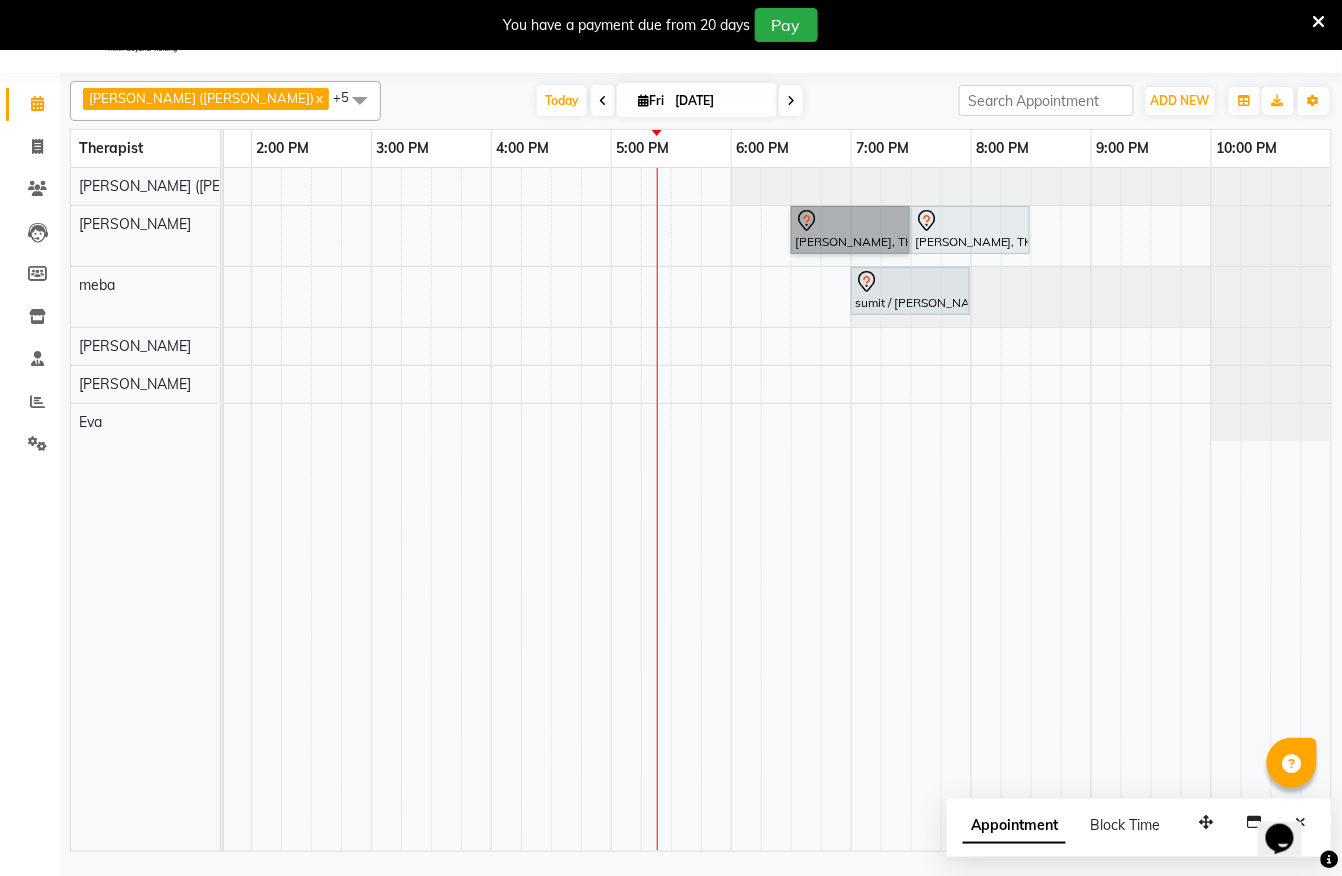 drag, startPoint x: 800, startPoint y: 261, endPoint x: 1246, endPoint y: 234, distance: 446.81653 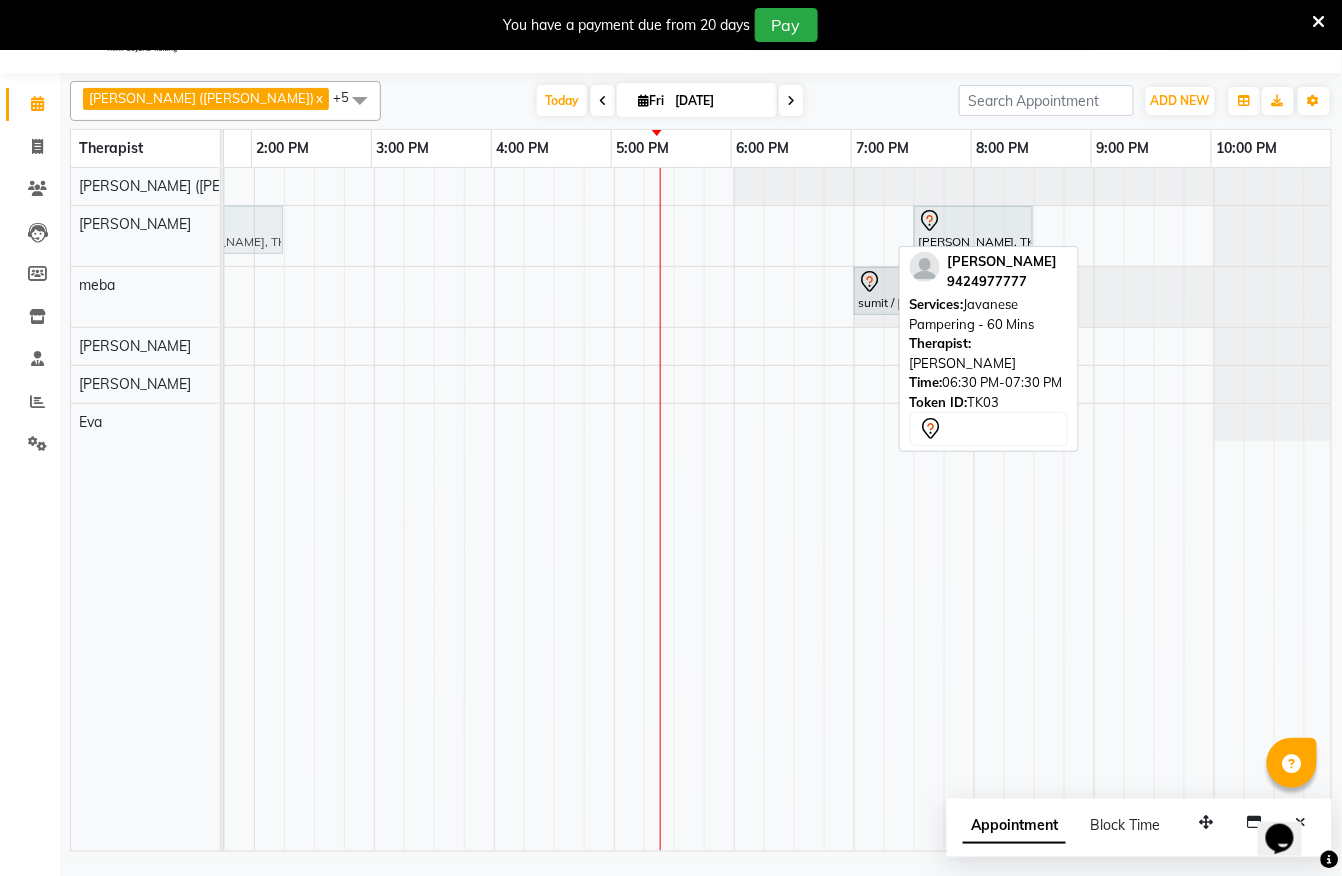 scroll, scrollTop: 0, scrollLeft: 766, axis: horizontal 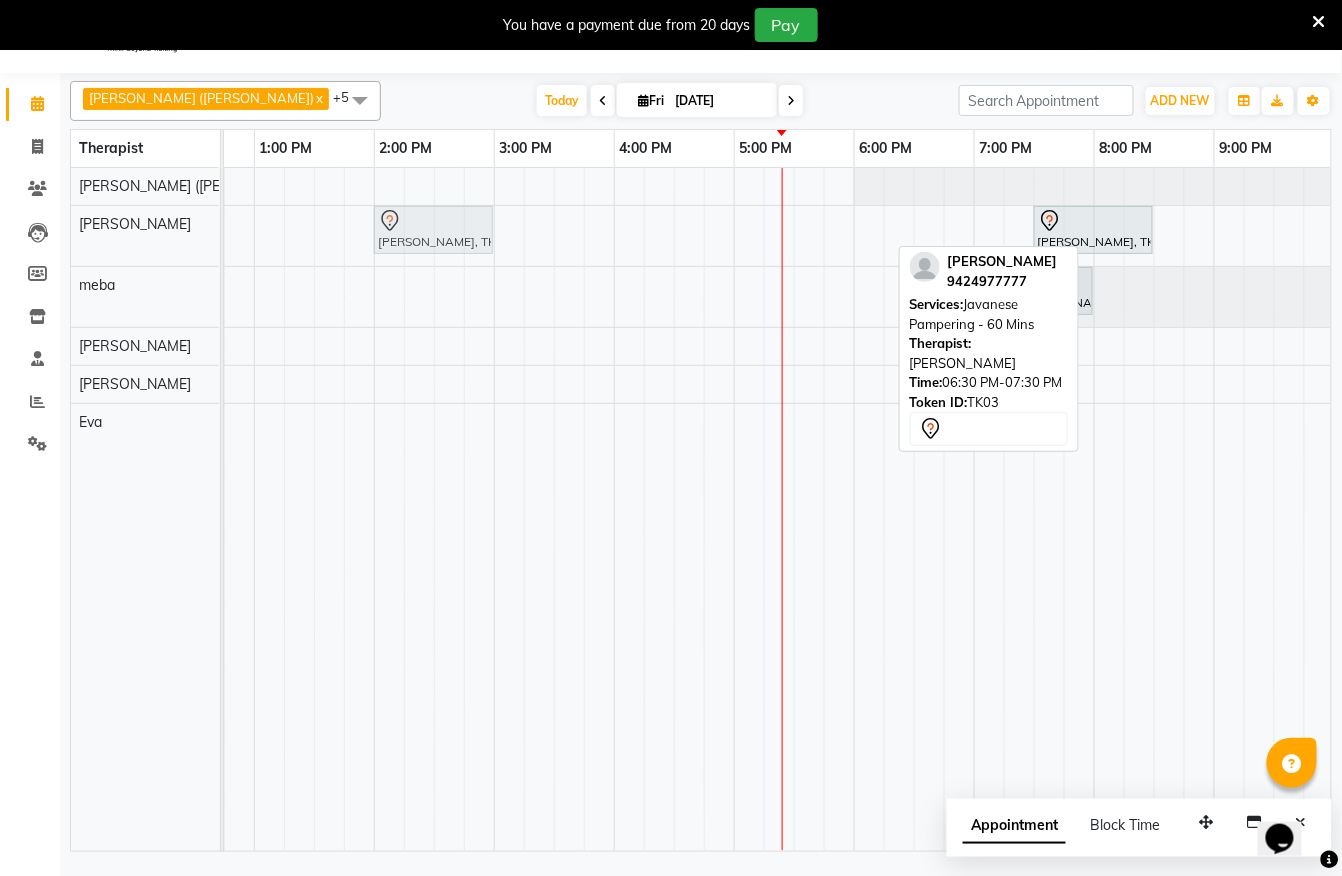 drag, startPoint x: 833, startPoint y: 226, endPoint x: 436, endPoint y: 233, distance: 397.0617 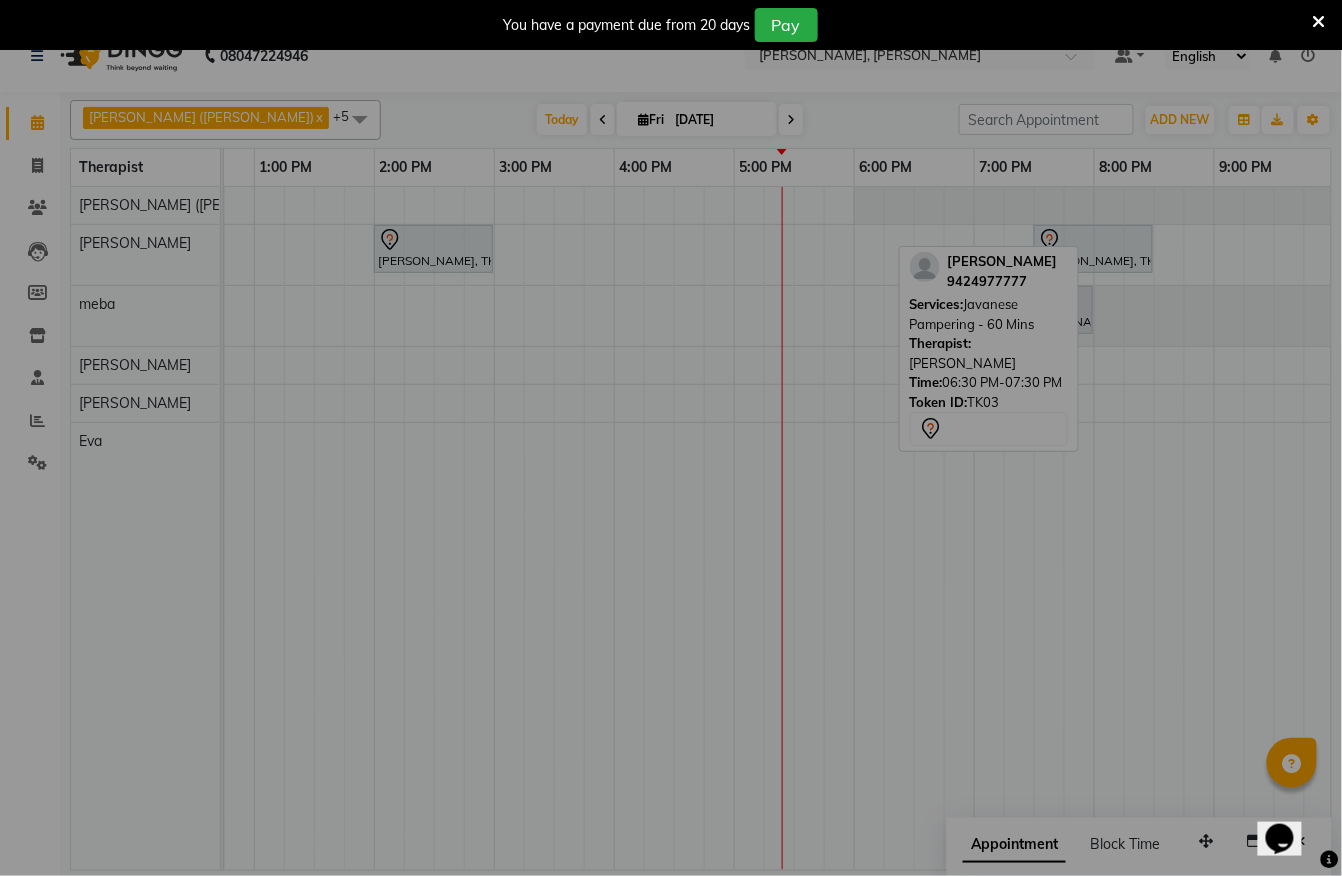 scroll, scrollTop: 32, scrollLeft: 0, axis: vertical 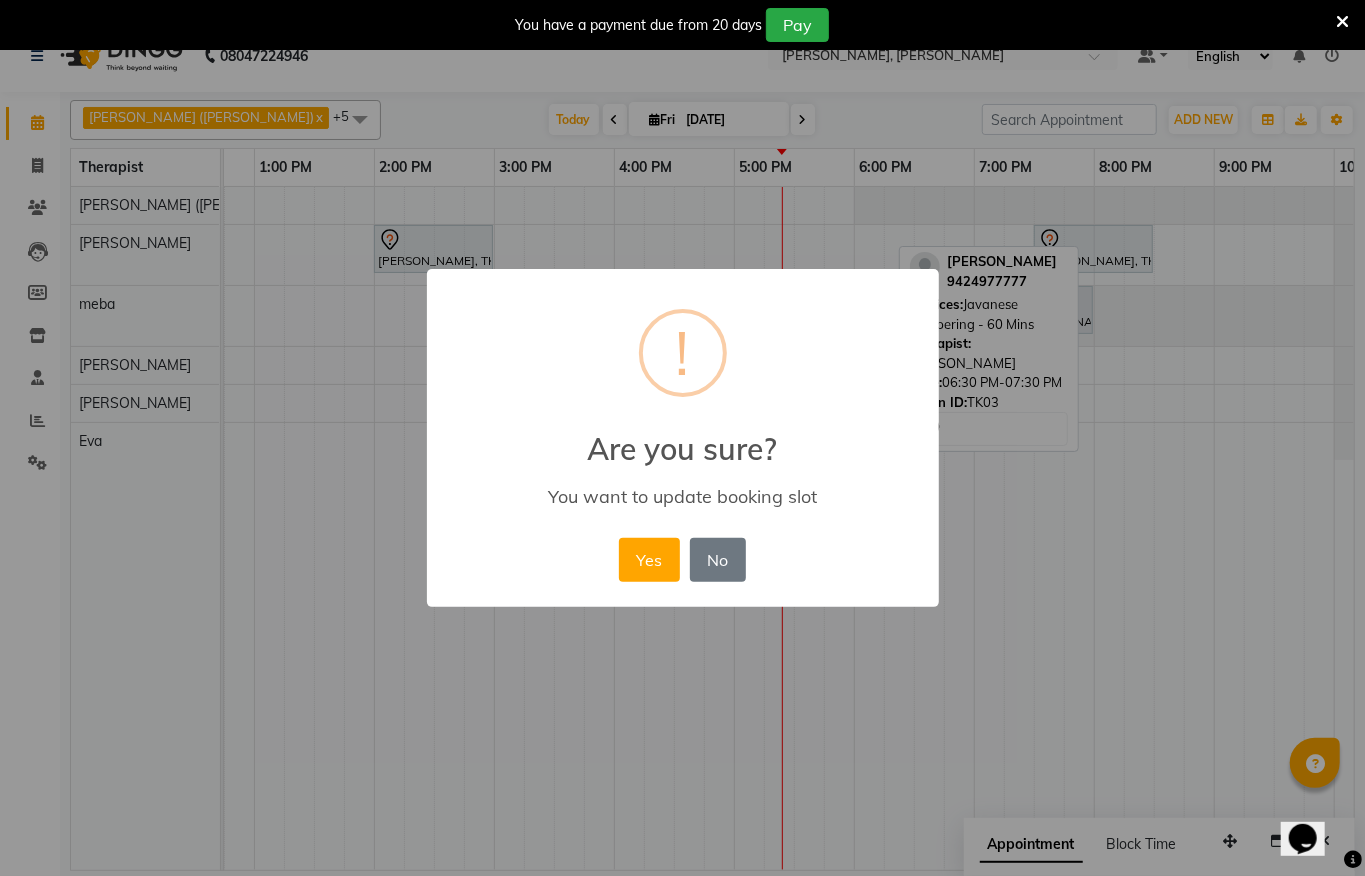 drag, startPoint x: 642, startPoint y: 557, endPoint x: 658, endPoint y: 588, distance: 34.88553 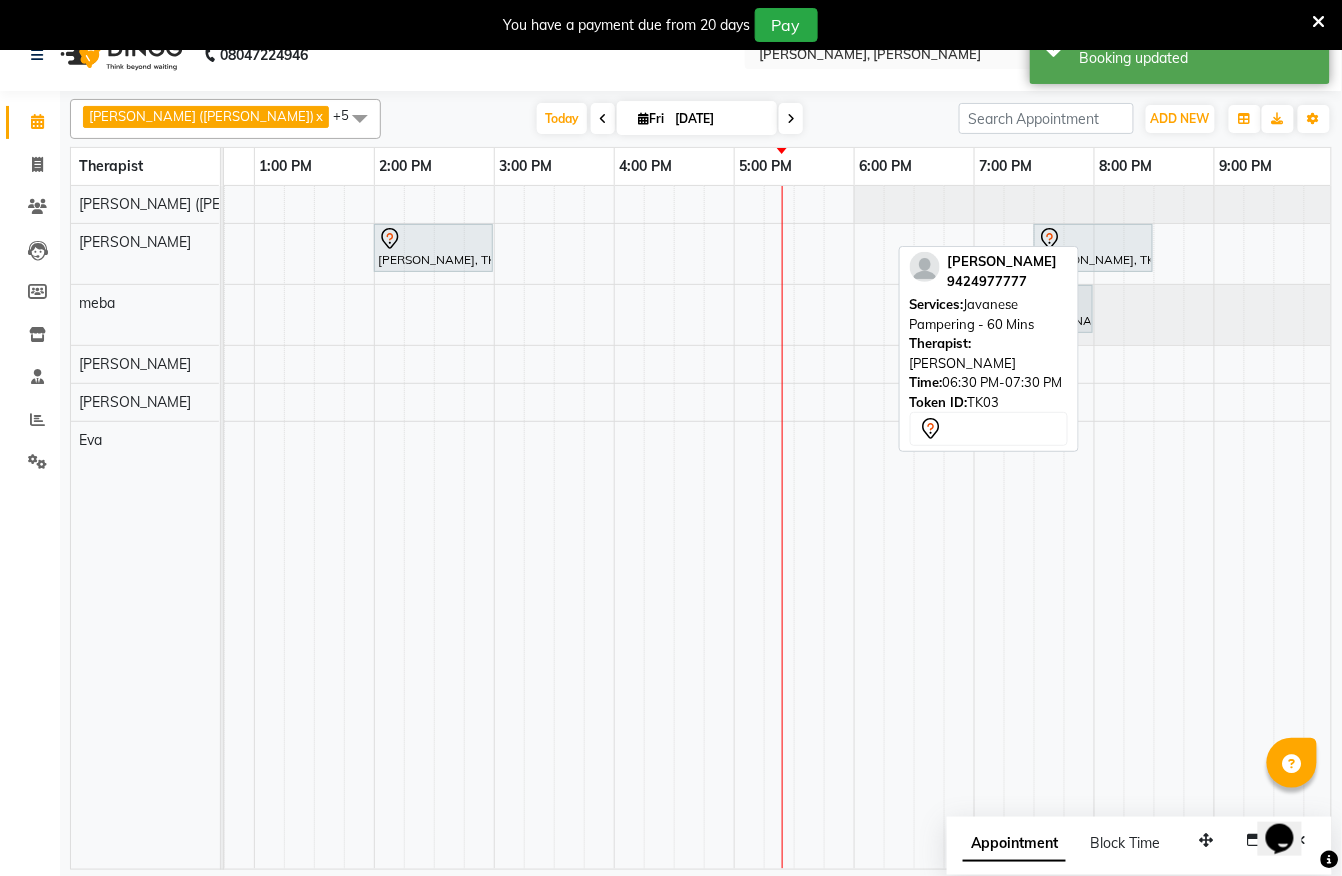 scroll, scrollTop: 0, scrollLeft: 834, axis: horizontal 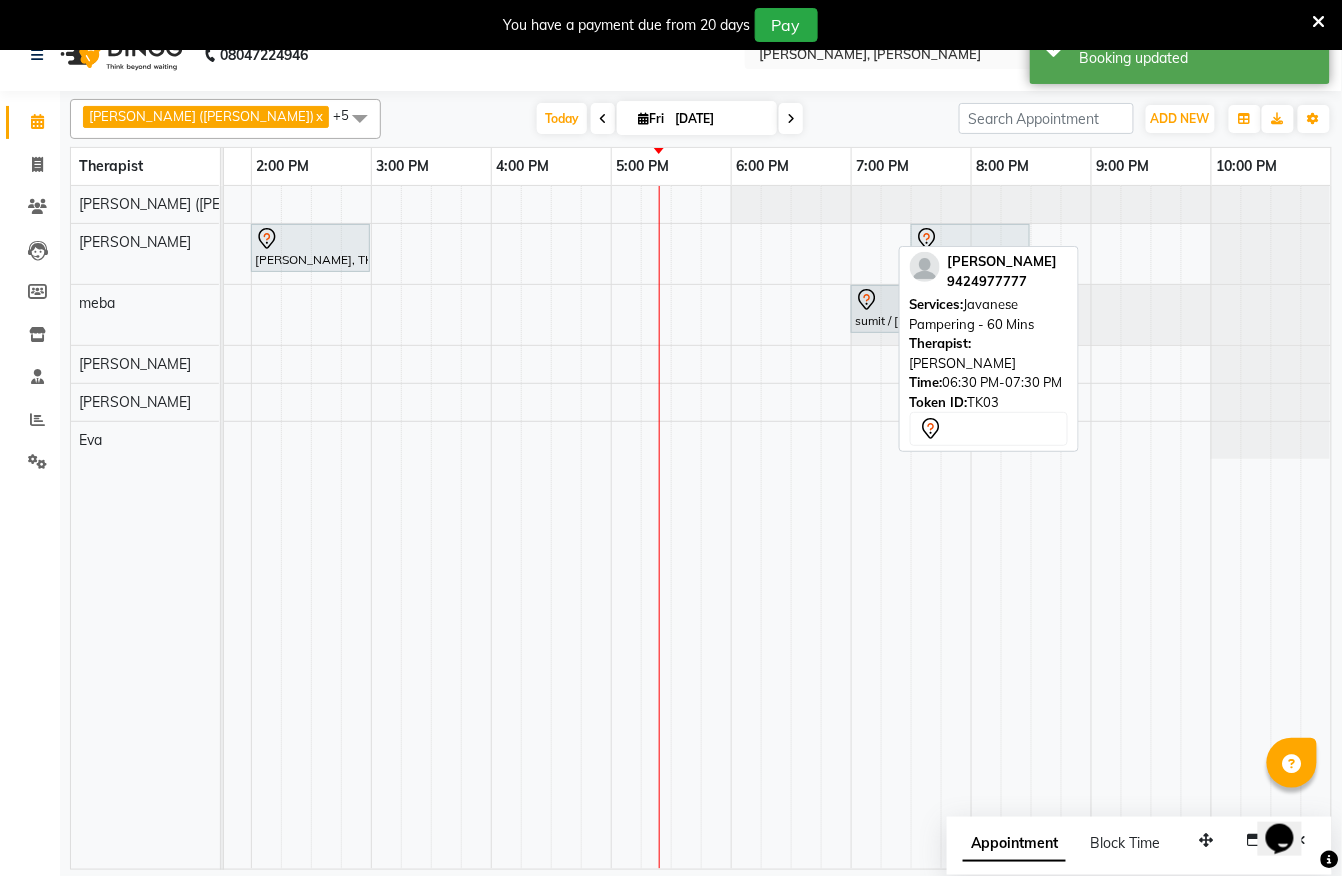 click at bounding box center [1166, 527] 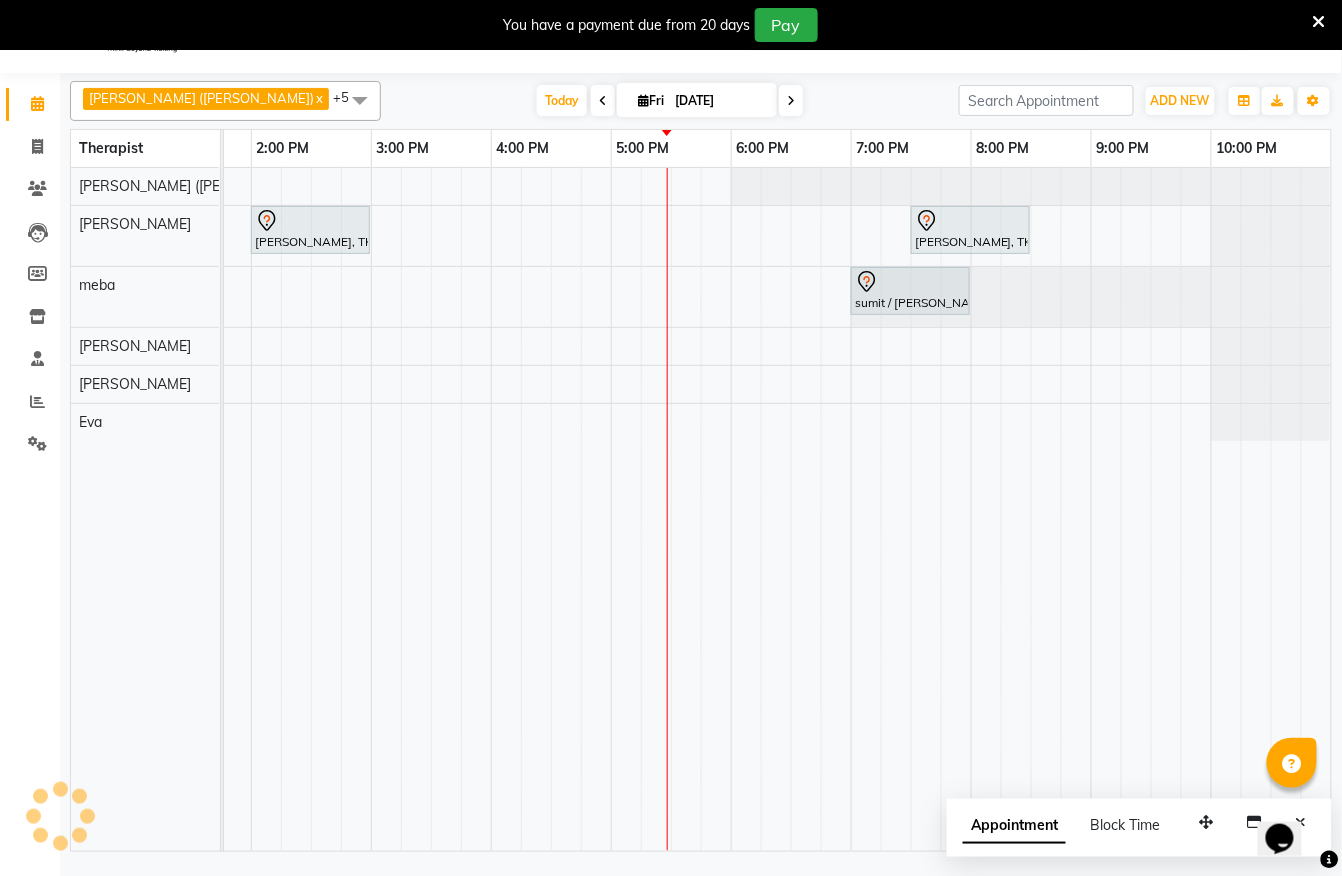scroll, scrollTop: 0, scrollLeft: 0, axis: both 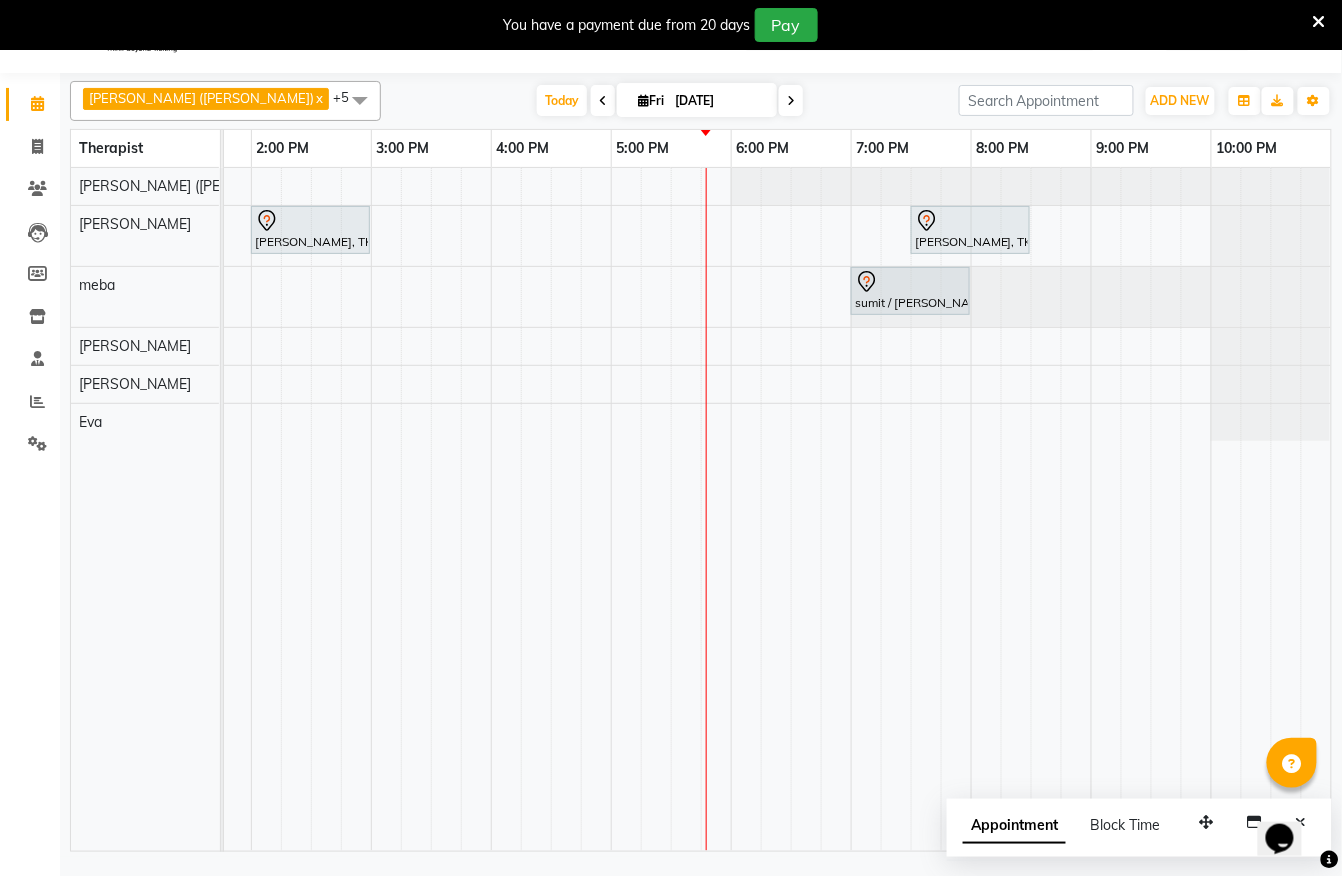 click on "[PERSON_NAME], TK03, 02:00 PM-03:00 PM, Javanese Pampering - 60 Mins             [PERSON_NAME], TK04, 07:30 PM-08:30 PM, Javanese Pampering - 60 Mins     Kashaf, TK01, 08:15 AM-09:15 AM, Swedish De-Stress - 60 Mins             sumit / [PERSON_NAME], TK02, 07:00 PM-08:00 PM, Javanese Pampering - 60 Mins" at bounding box center (371, 509) 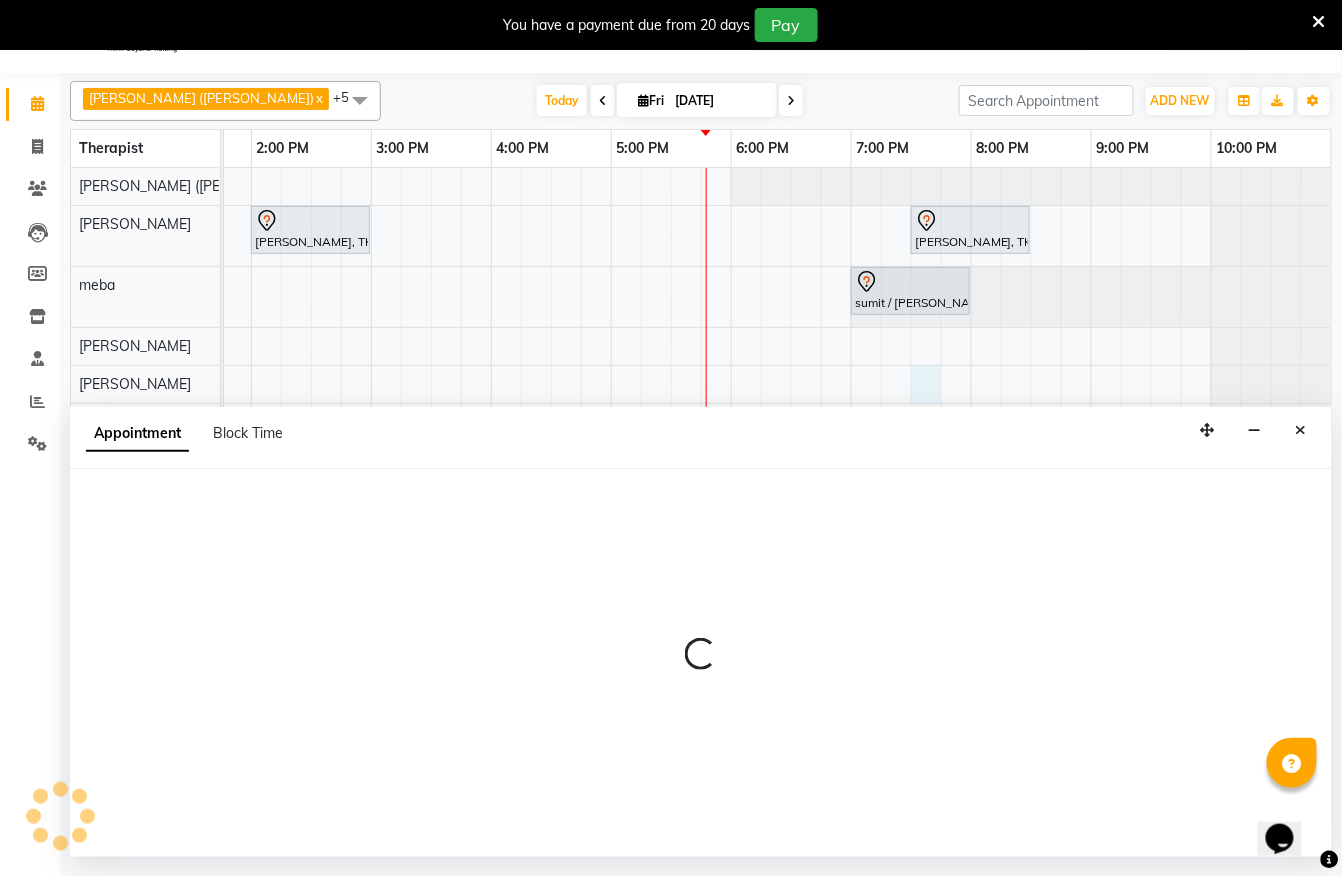 select on "83147" 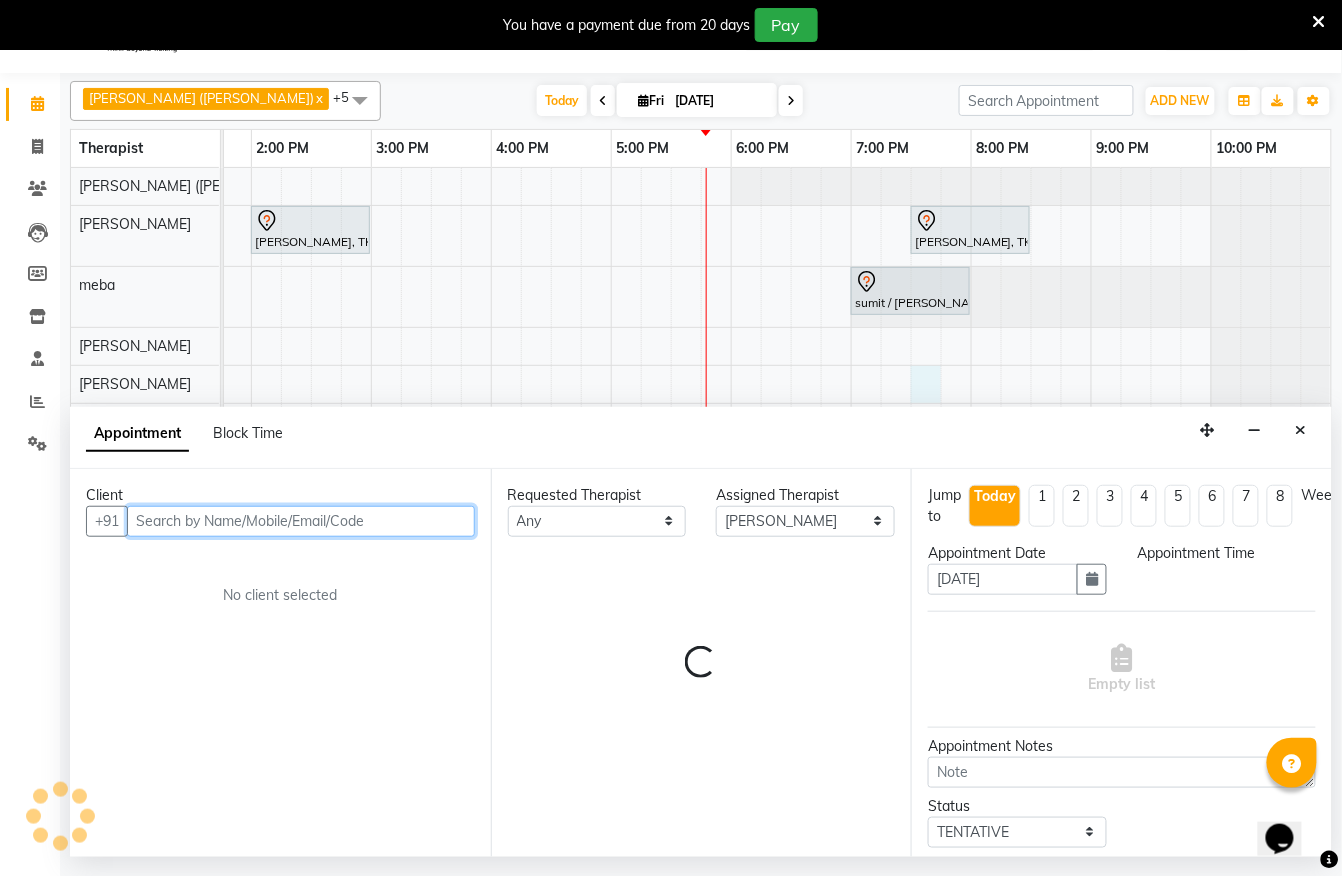 select on "1170" 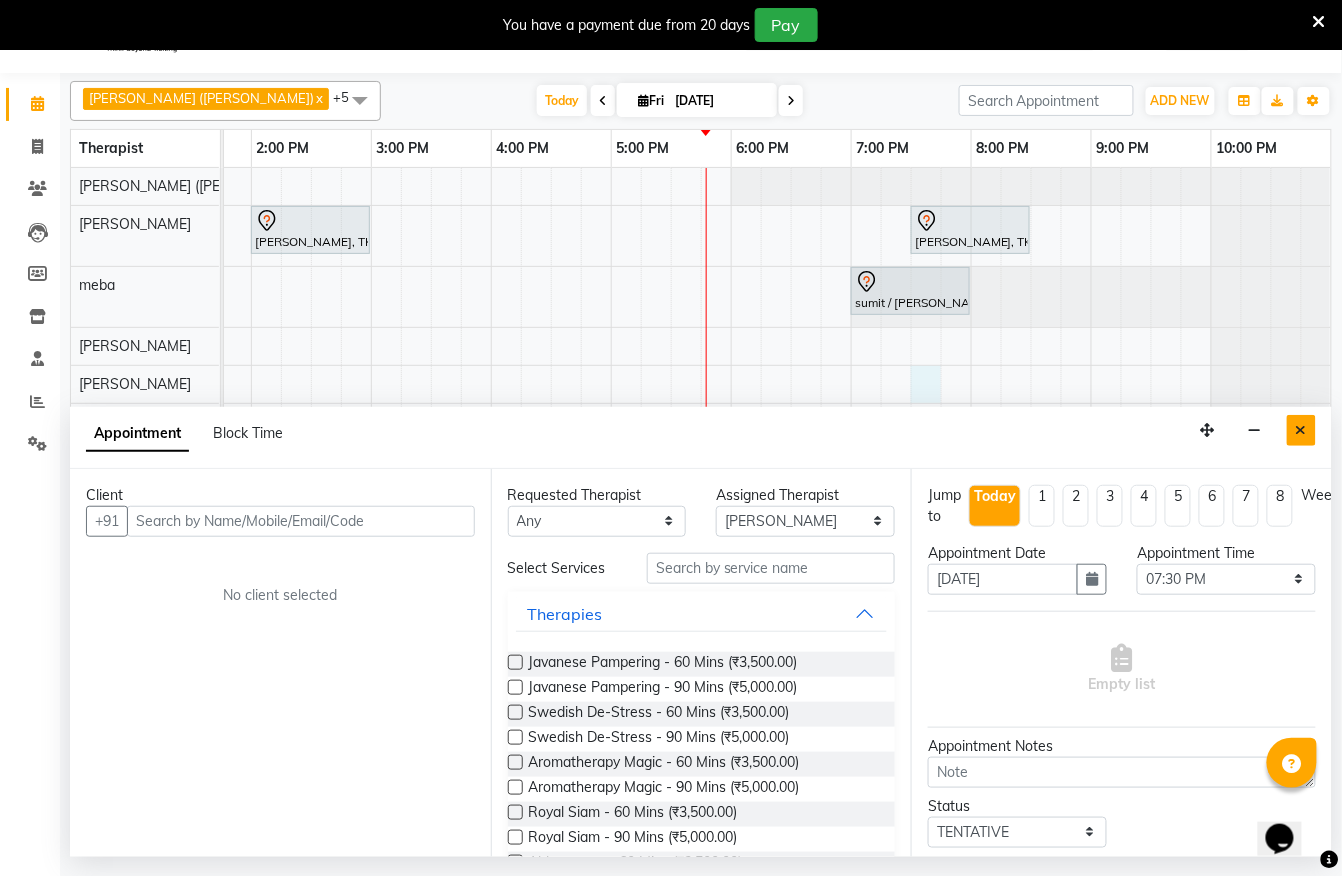 click at bounding box center [1301, 430] 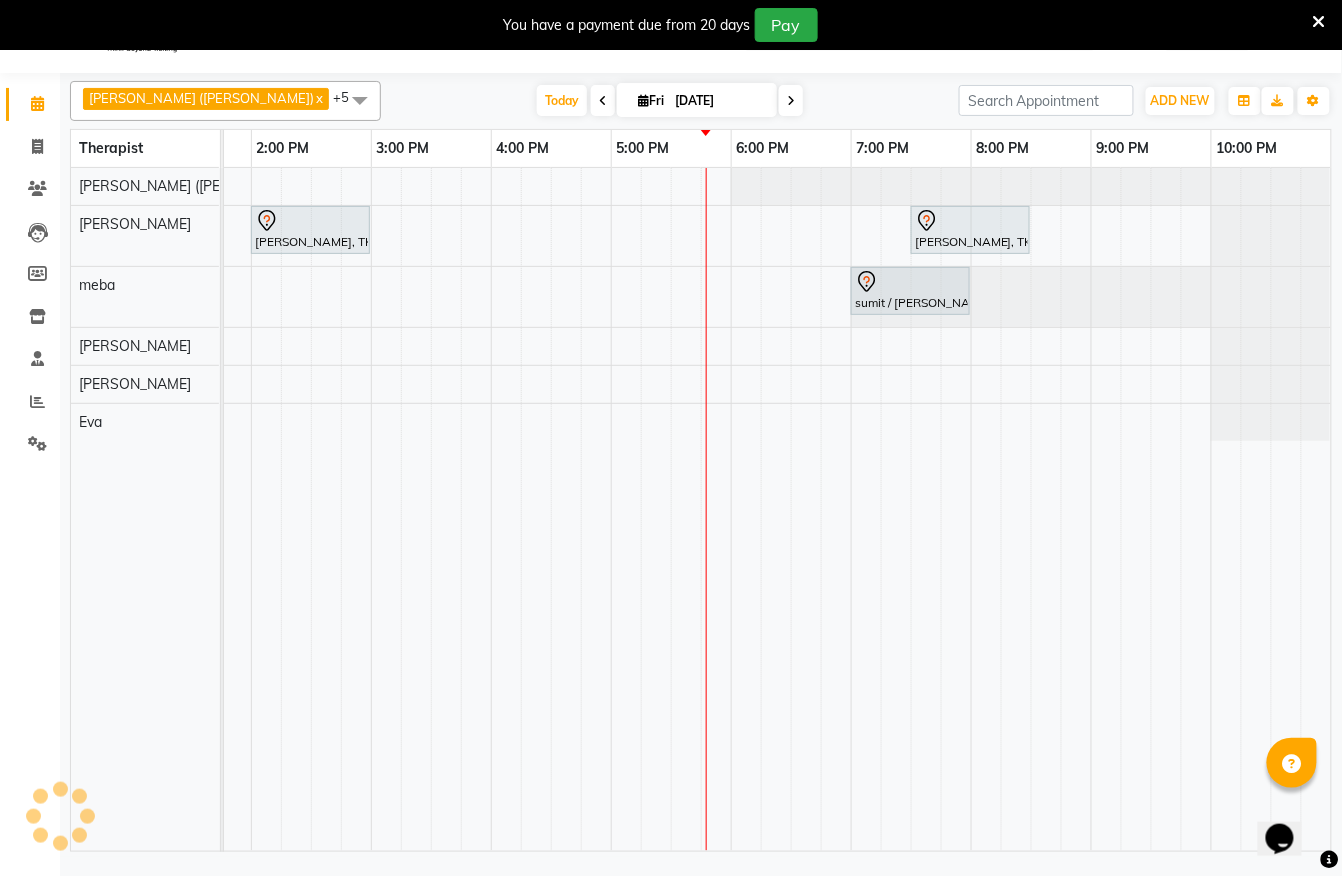 scroll, scrollTop: 0, scrollLeft: 790, axis: horizontal 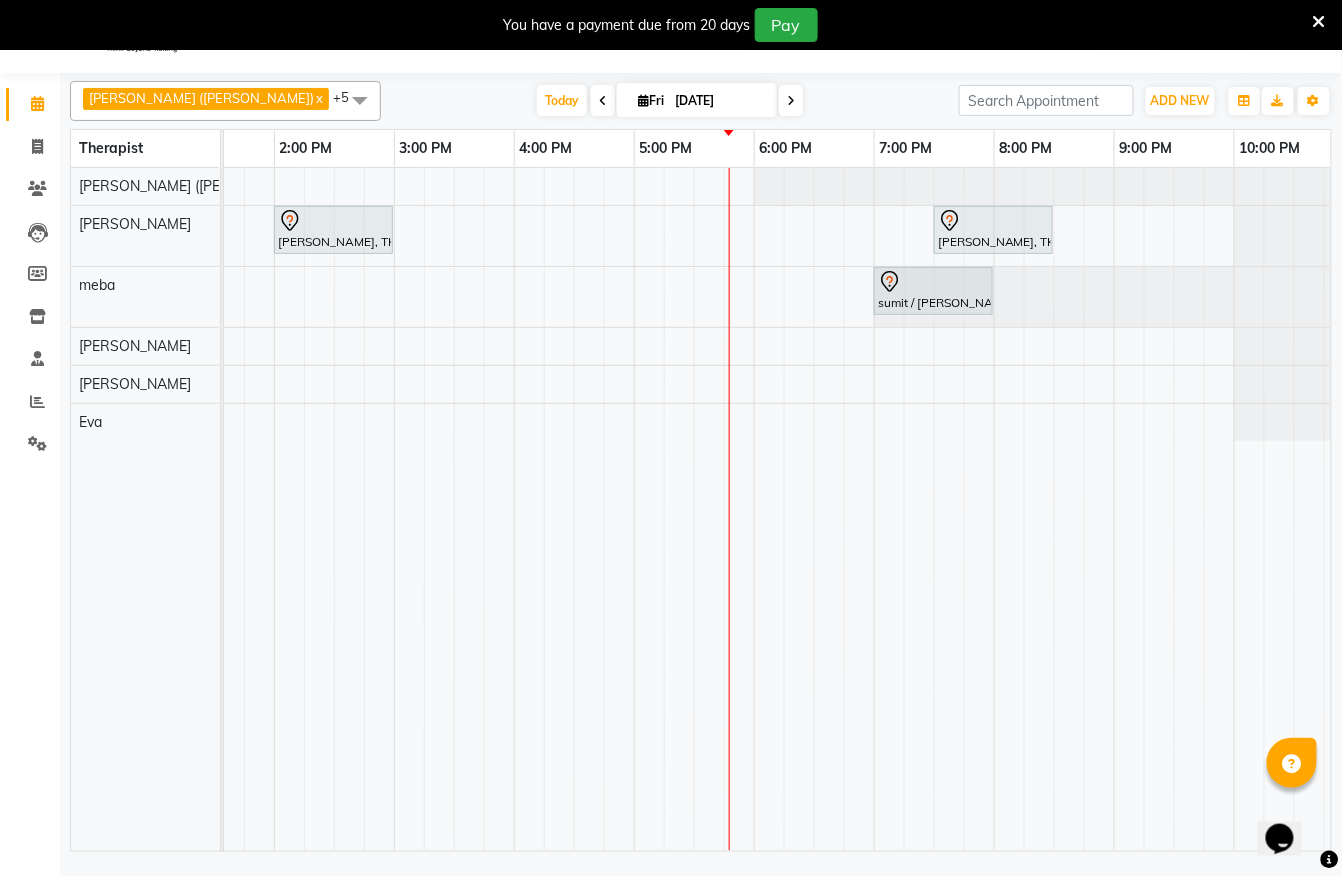 click on "[PERSON_NAME], TK03, 02:00 PM-03:00 PM, Javanese Pampering - 60 Mins             [PERSON_NAME], TK04, 07:30 PM-08:30 PM, Javanese Pampering - 60 Mins     Kashaf, TK01, 08:15 AM-09:15 AM, Swedish De-Stress - 60 Mins             sumit / [PERSON_NAME], TK02, 07:00 PM-08:00 PM, Javanese Pampering - 60 Mins" at bounding box center [394, 509] 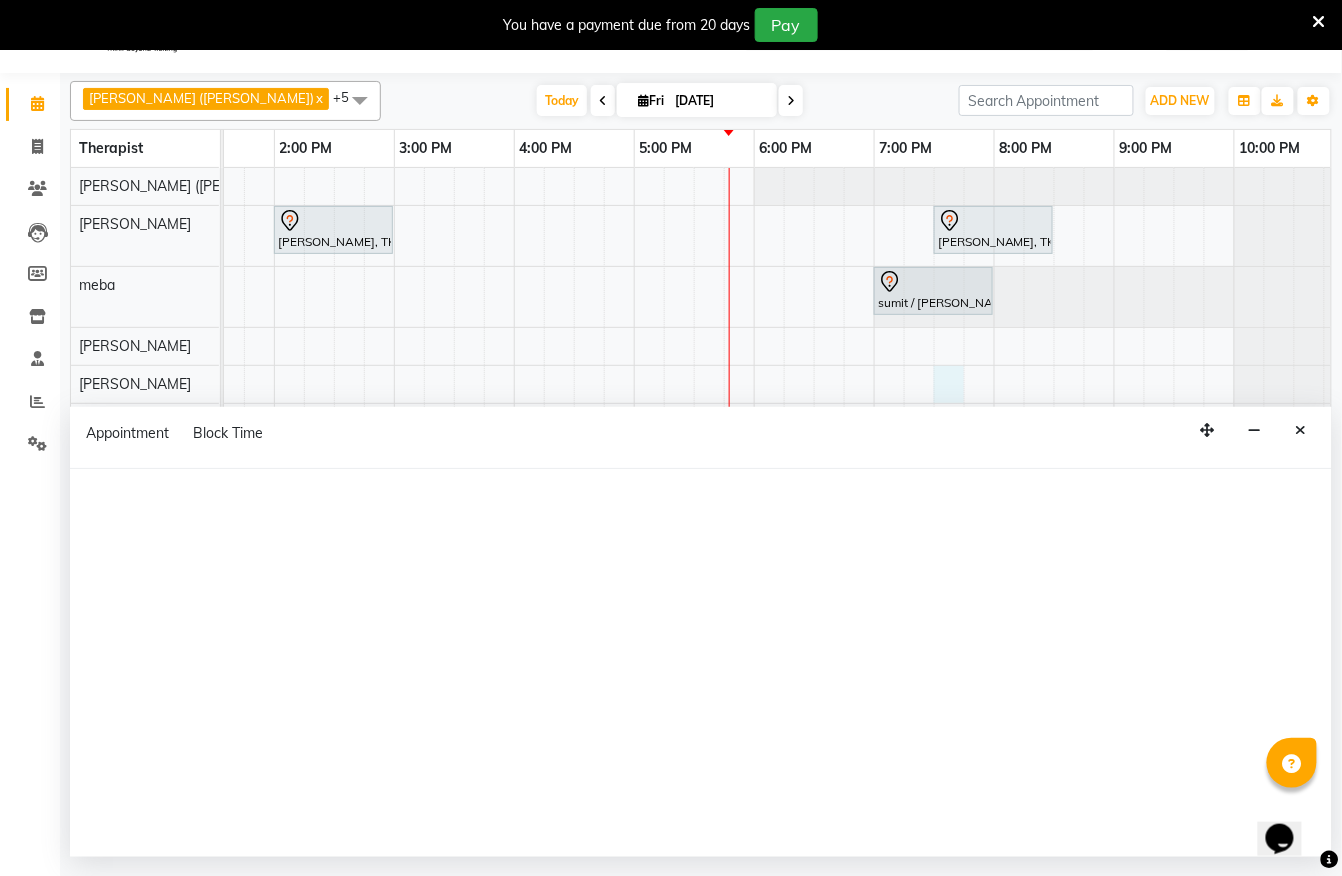 select on "83147" 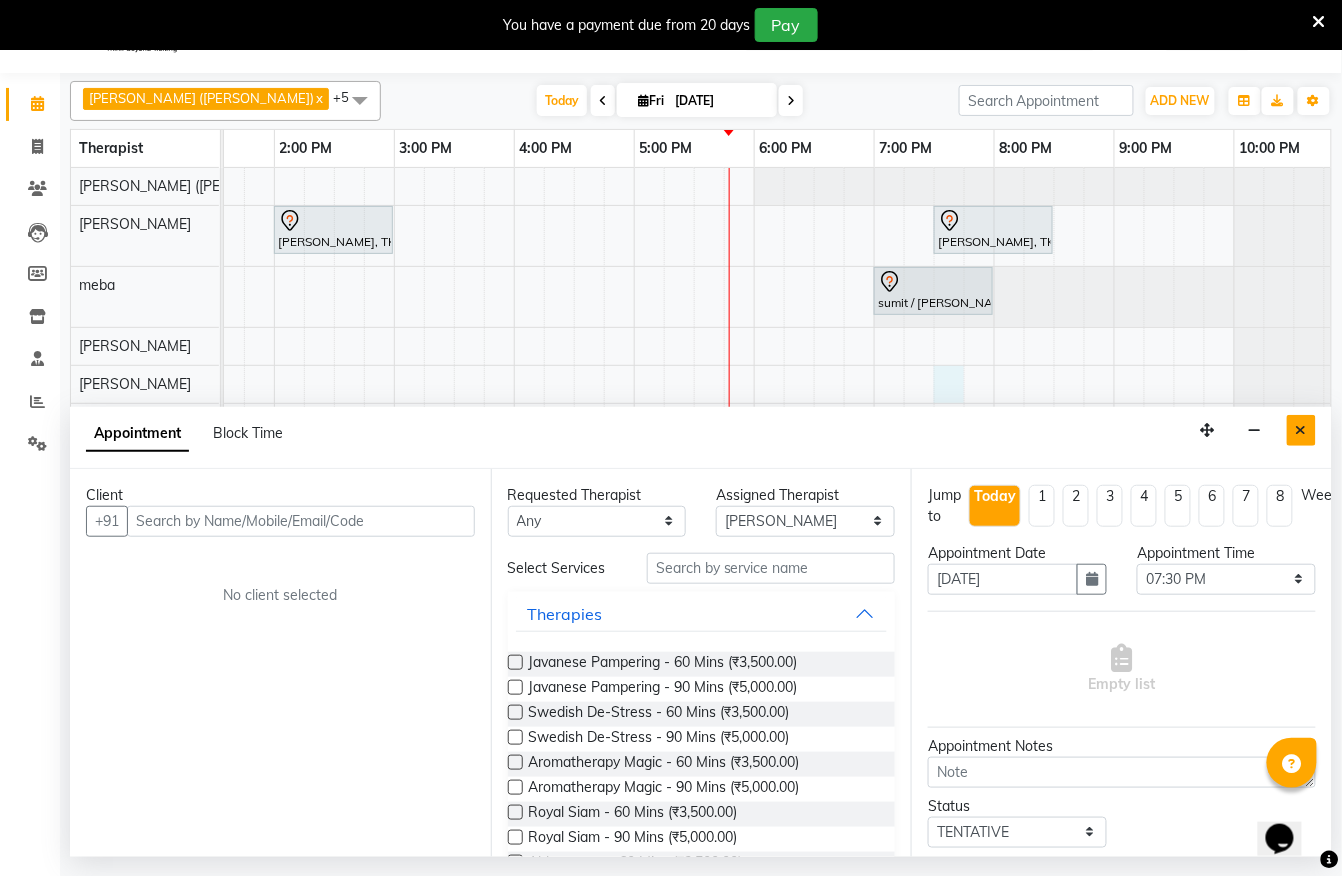 click at bounding box center (1301, 430) 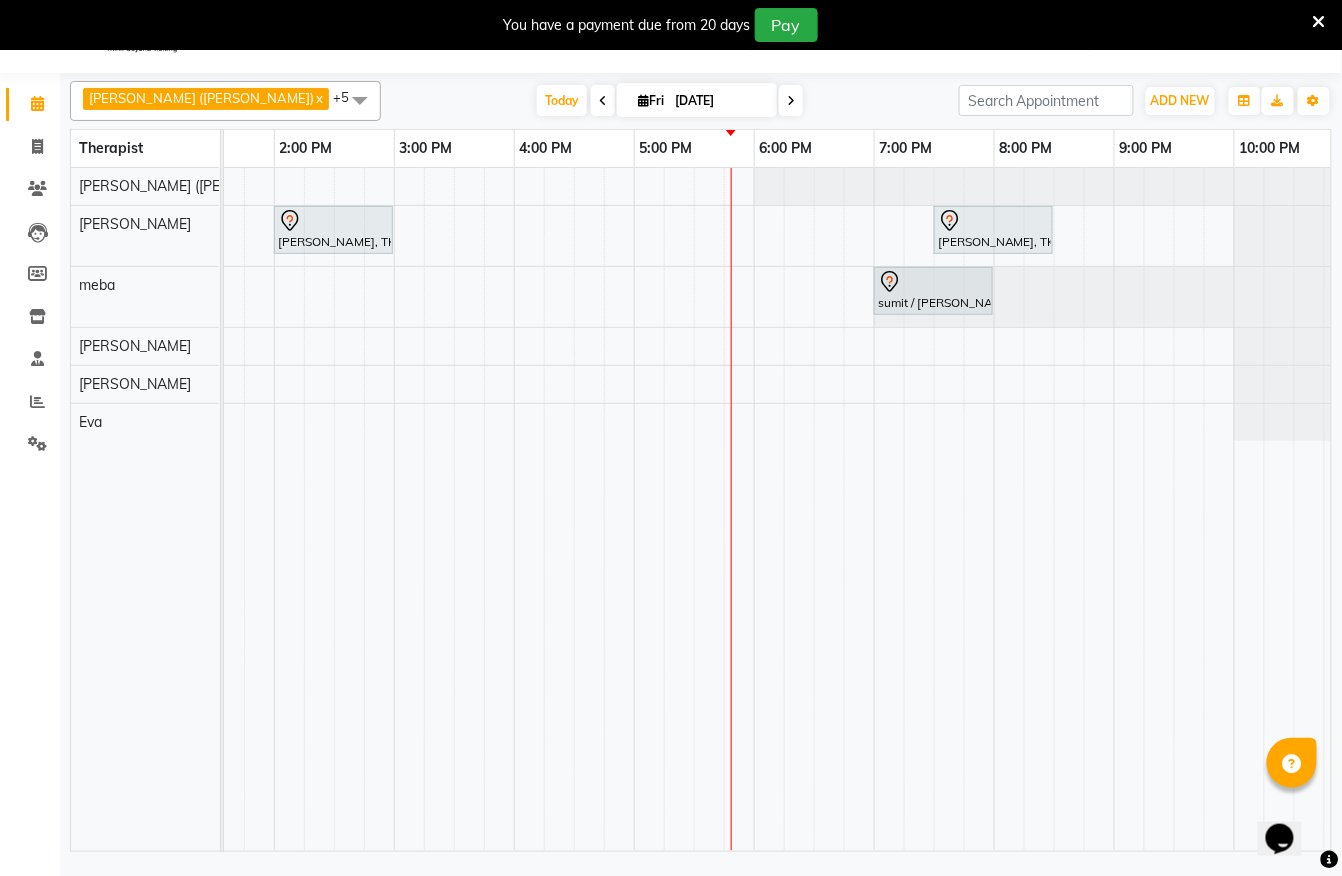 click on "[PERSON_NAME], TK03, 02:00 PM-03:00 PM, Javanese Pampering - 60 Mins             [PERSON_NAME], TK04, 07:30 PM-08:30 PM, Javanese Pampering - 60 Mins     Kashaf, TK01, 08:15 AM-09:15 AM, Swedish De-Stress - 60 Mins             sumit / [PERSON_NAME], TK02, 07:00 PM-08:00 PM, Javanese Pampering - 60 Mins" at bounding box center [394, 509] 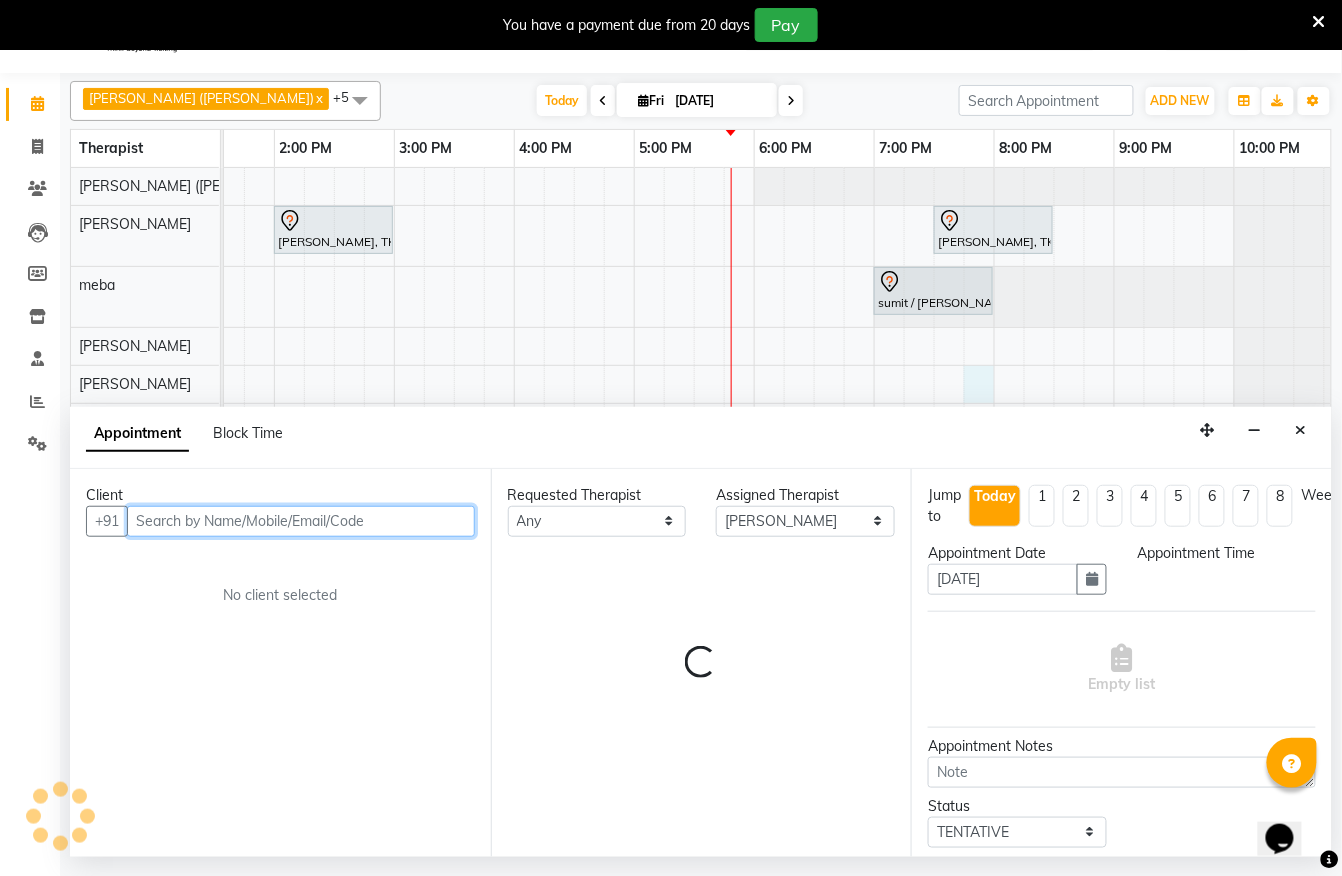 select on "1185" 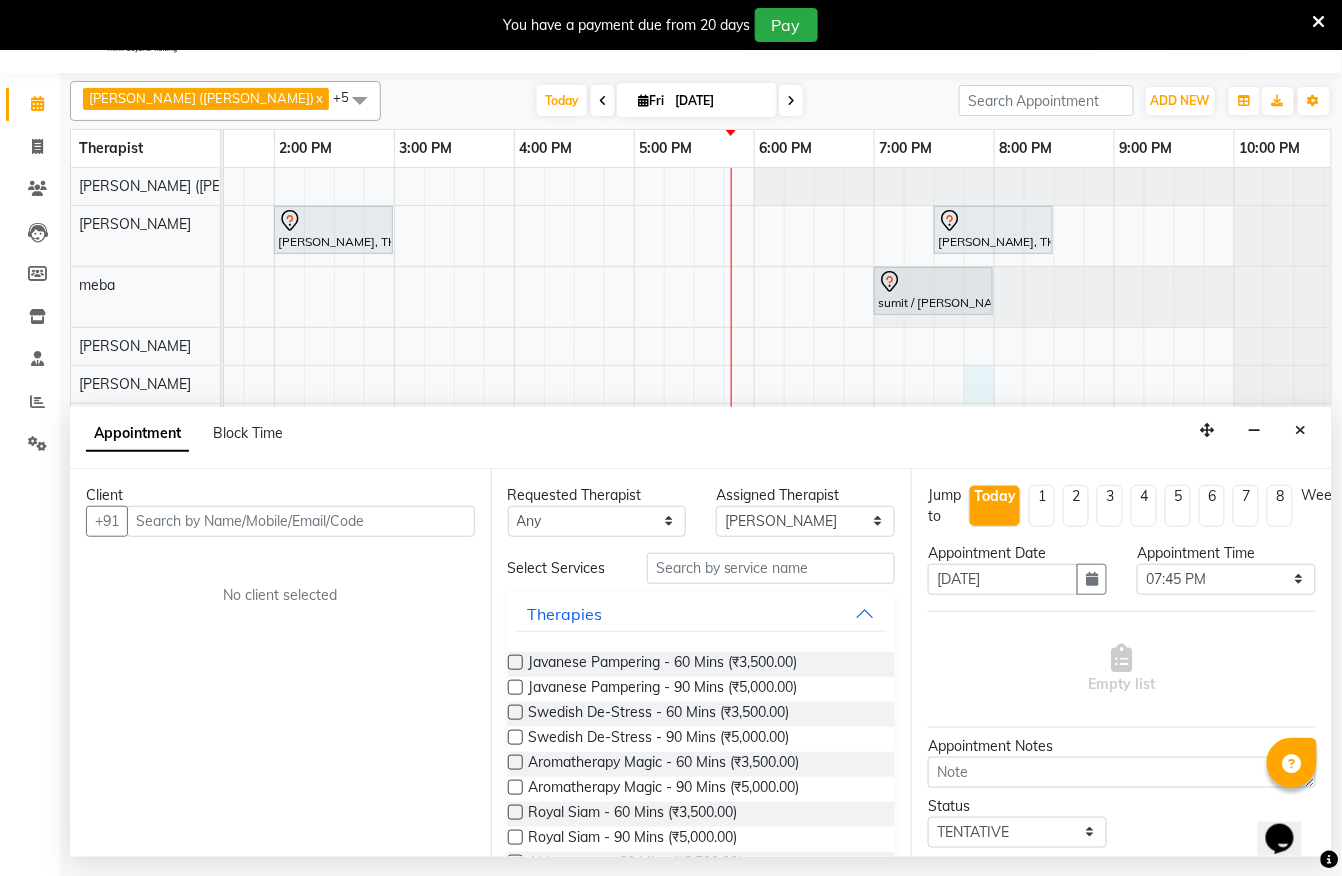 click at bounding box center (1301, 430) 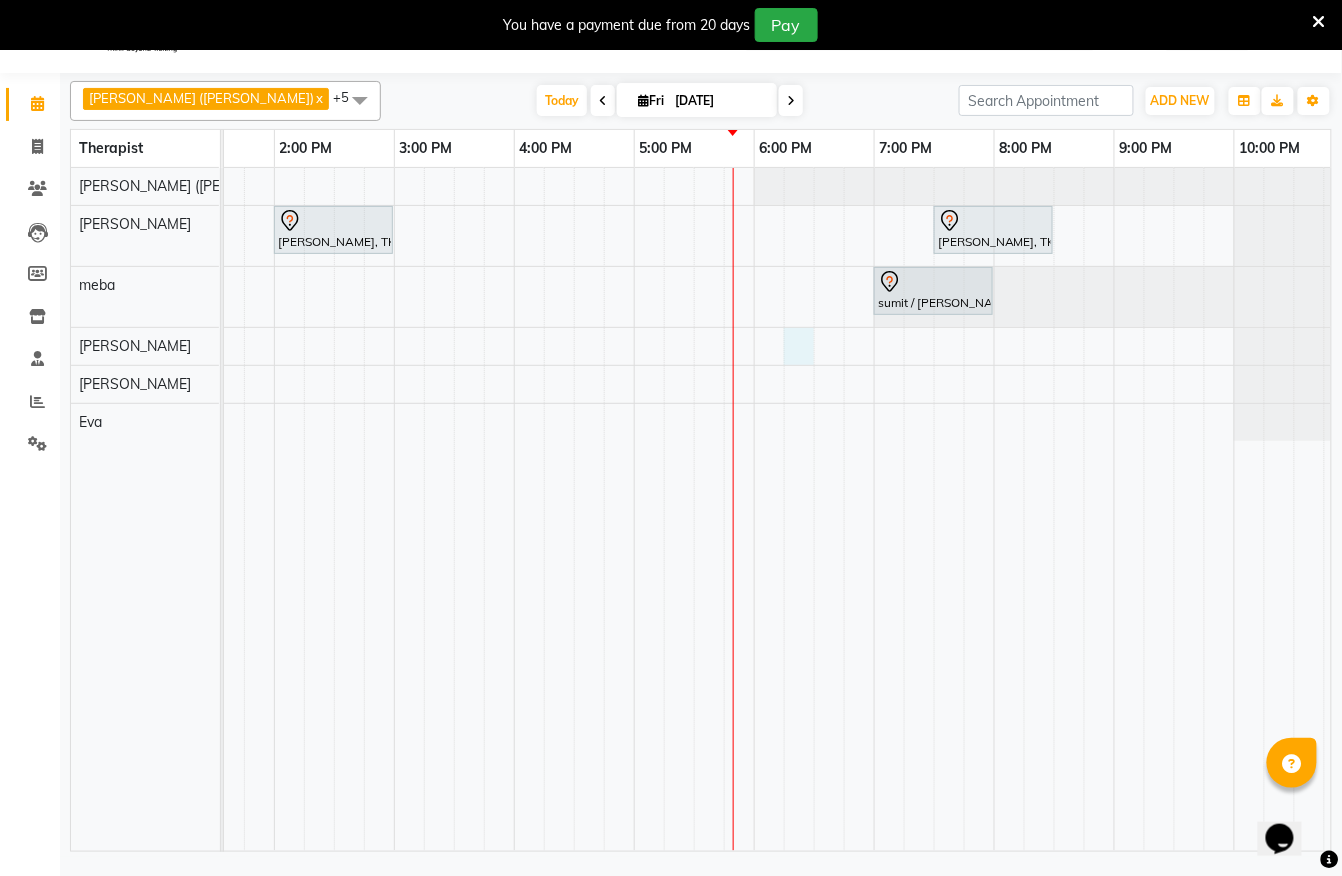 click on "[PERSON_NAME], TK03, 02:00 PM-03:00 PM, Javanese Pampering - 60 Mins             [PERSON_NAME], TK04, 07:30 PM-08:30 PM, Javanese Pampering - 60 Mins     Kashaf, TK01, 08:15 AM-09:15 AM, Swedish De-Stress - 60 Mins             sumit / [PERSON_NAME], TK02, 07:00 PM-08:00 PM, Javanese Pampering - 60 Mins" at bounding box center (394, 509) 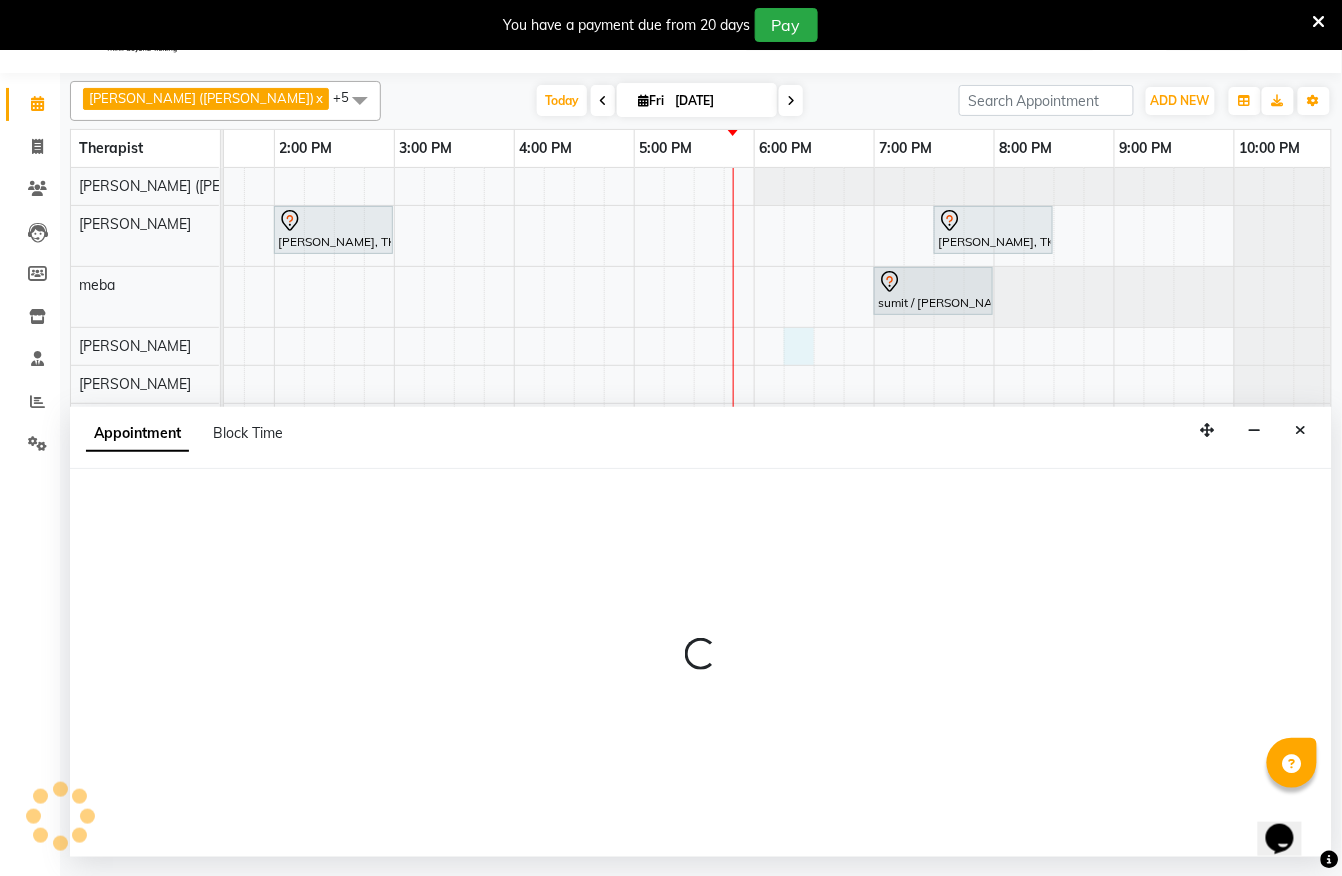 select on "80574" 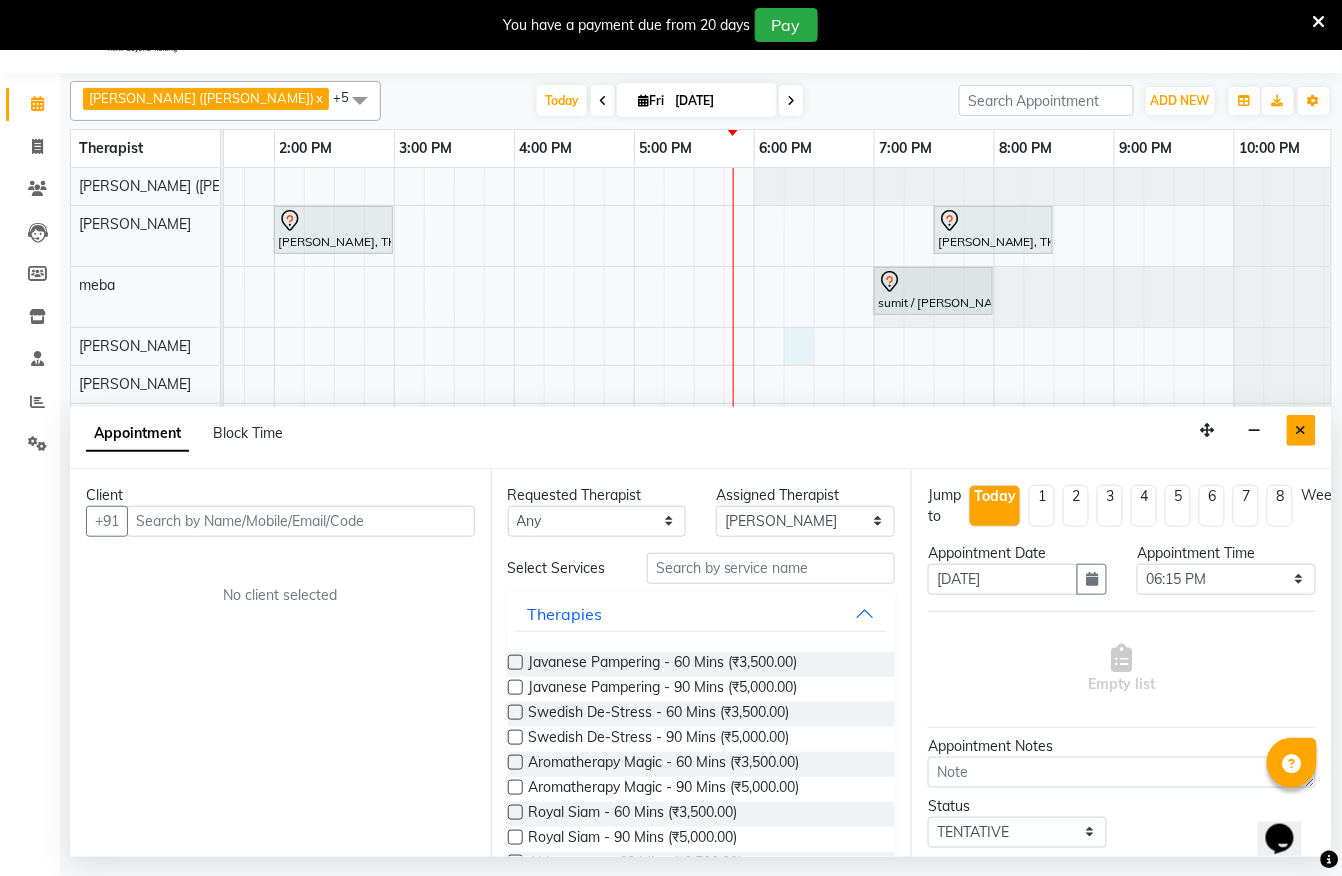 click at bounding box center (1301, 430) 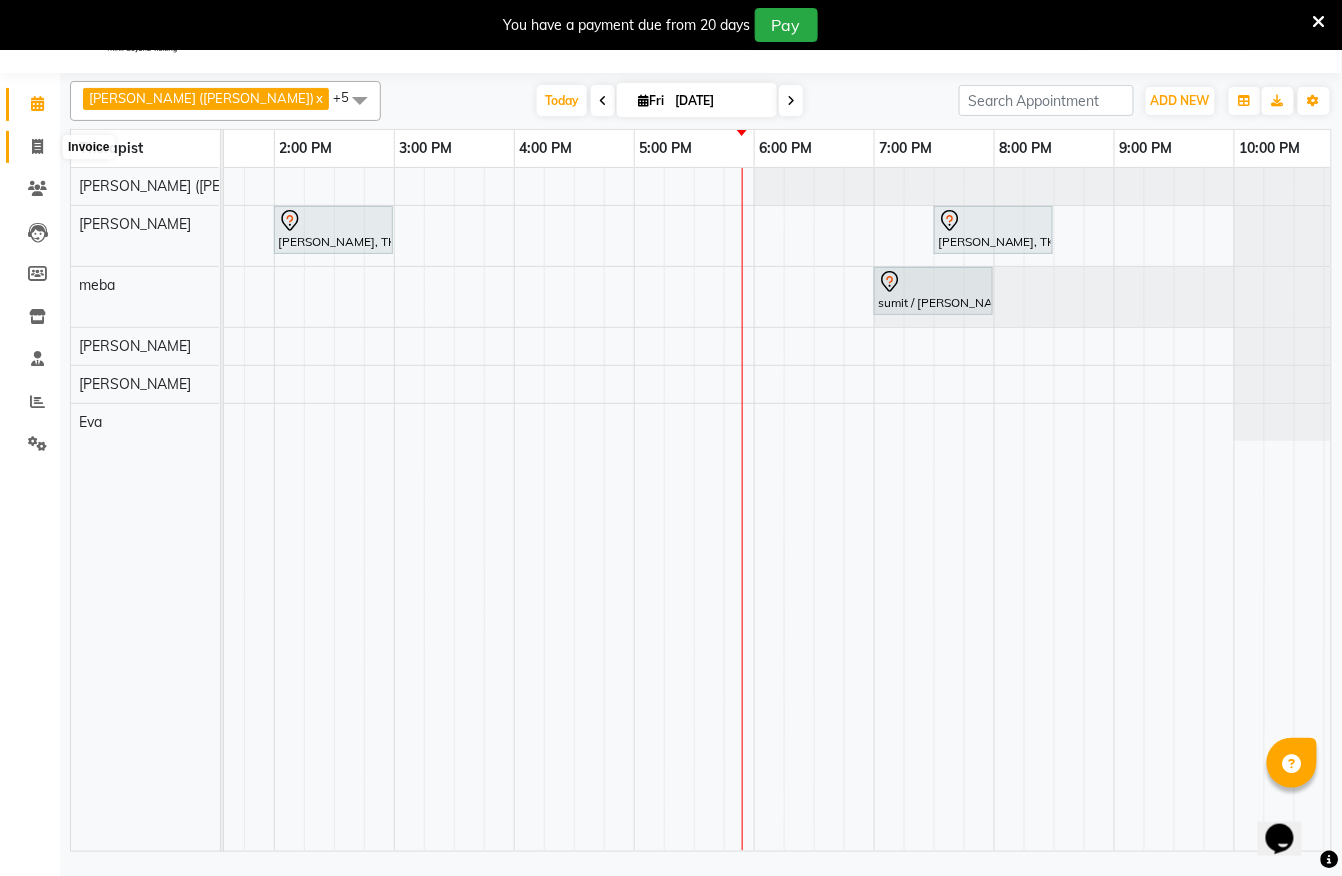 click 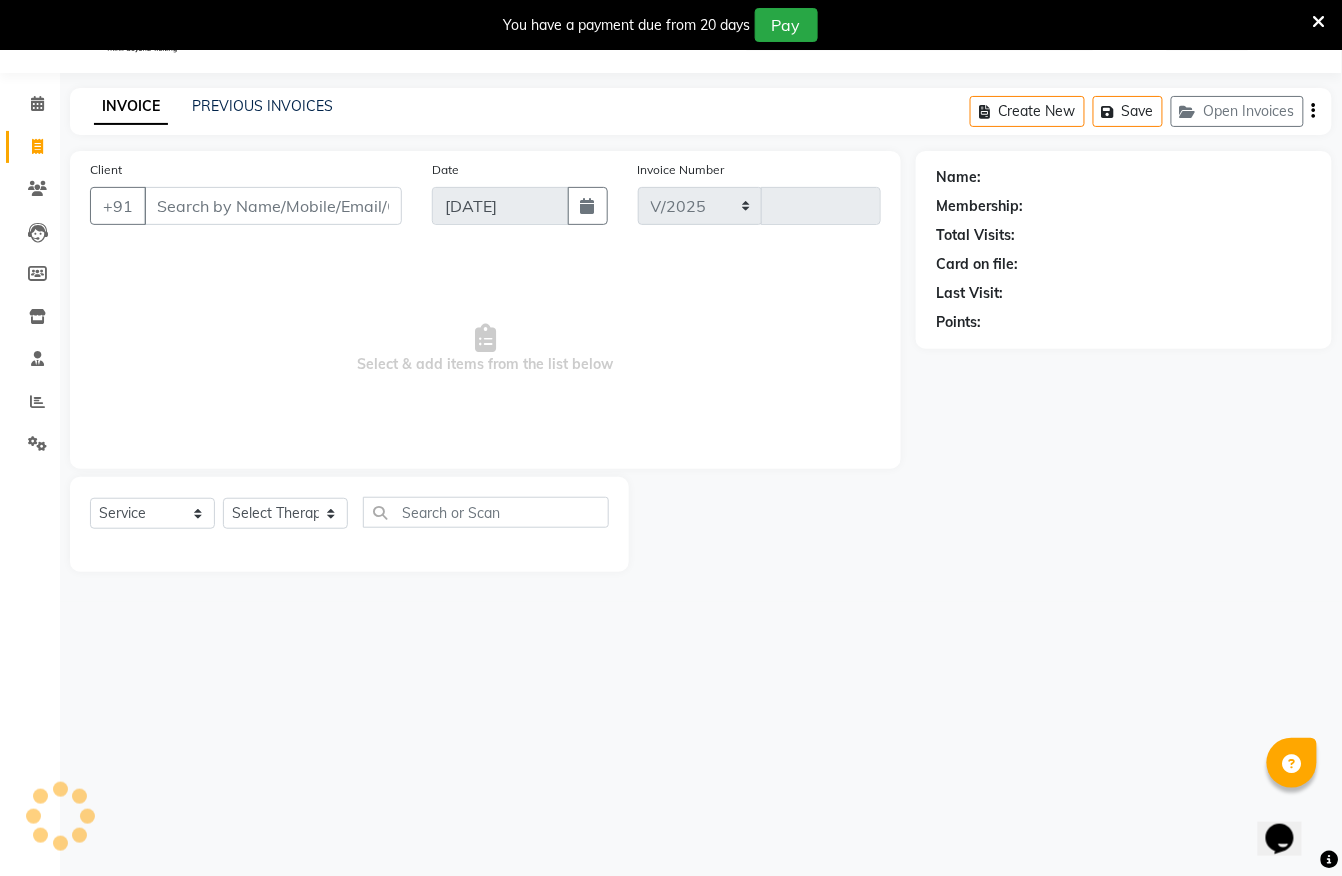 select on "6399" 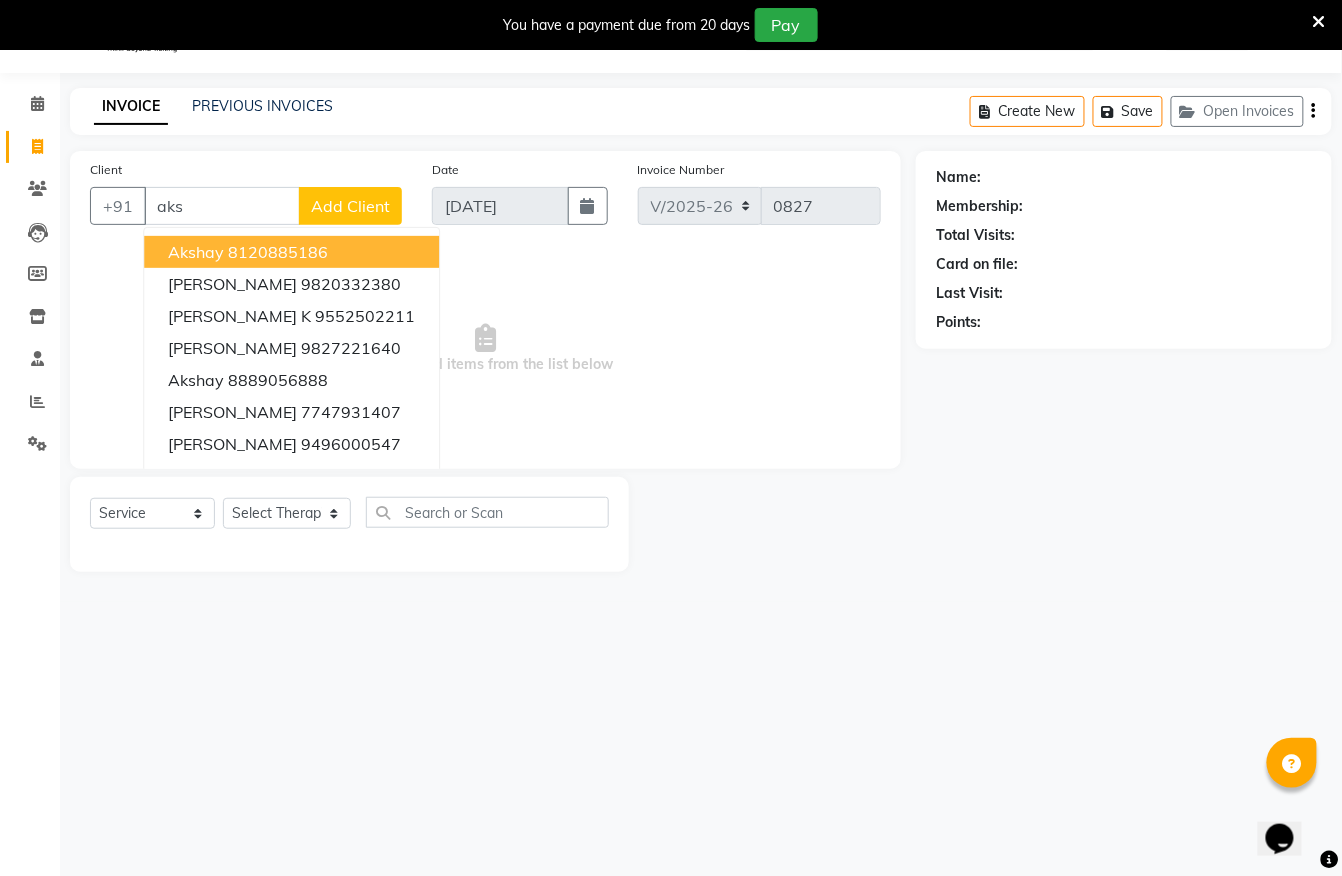 click on "8120885186" at bounding box center (278, 252) 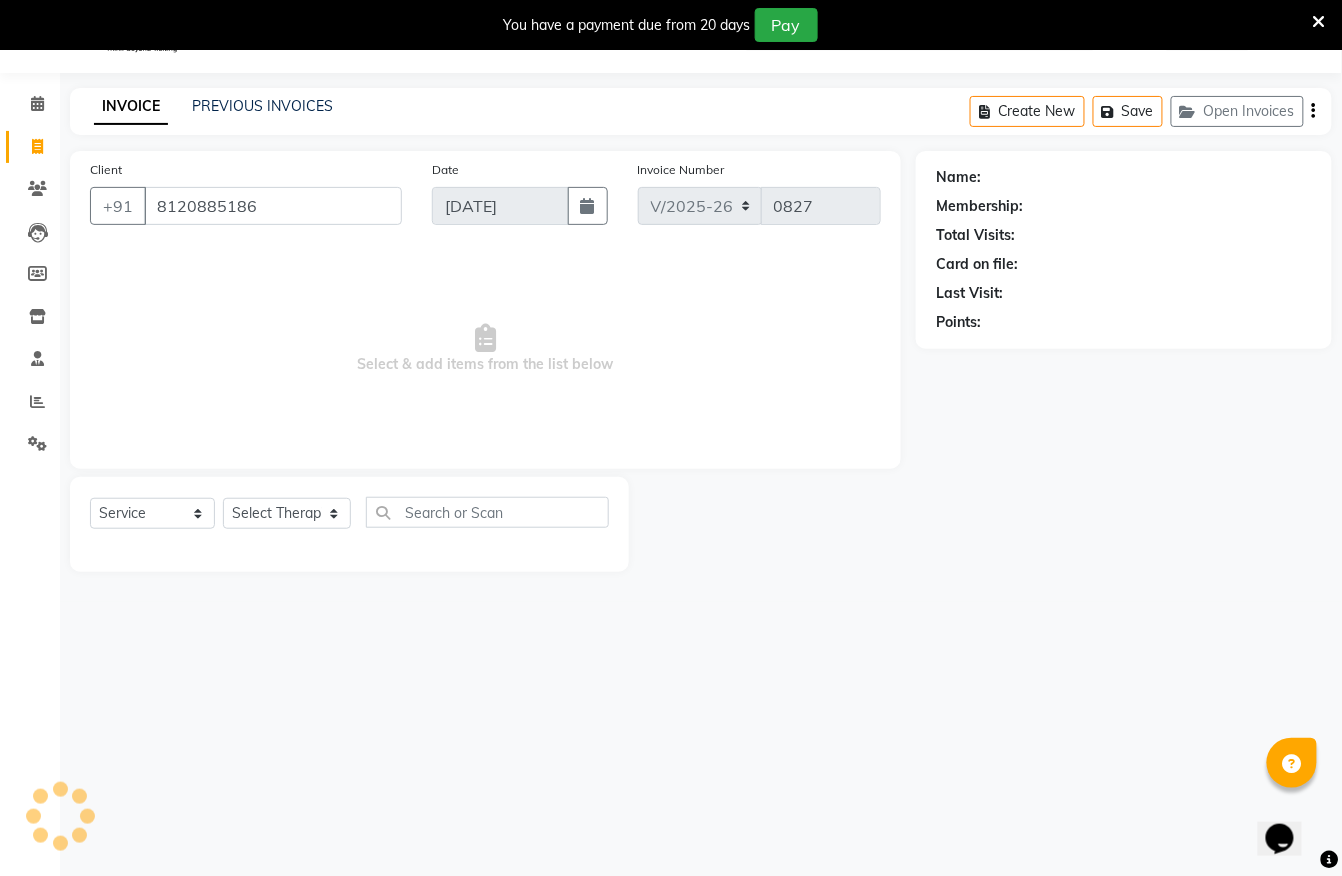 type on "8120885186" 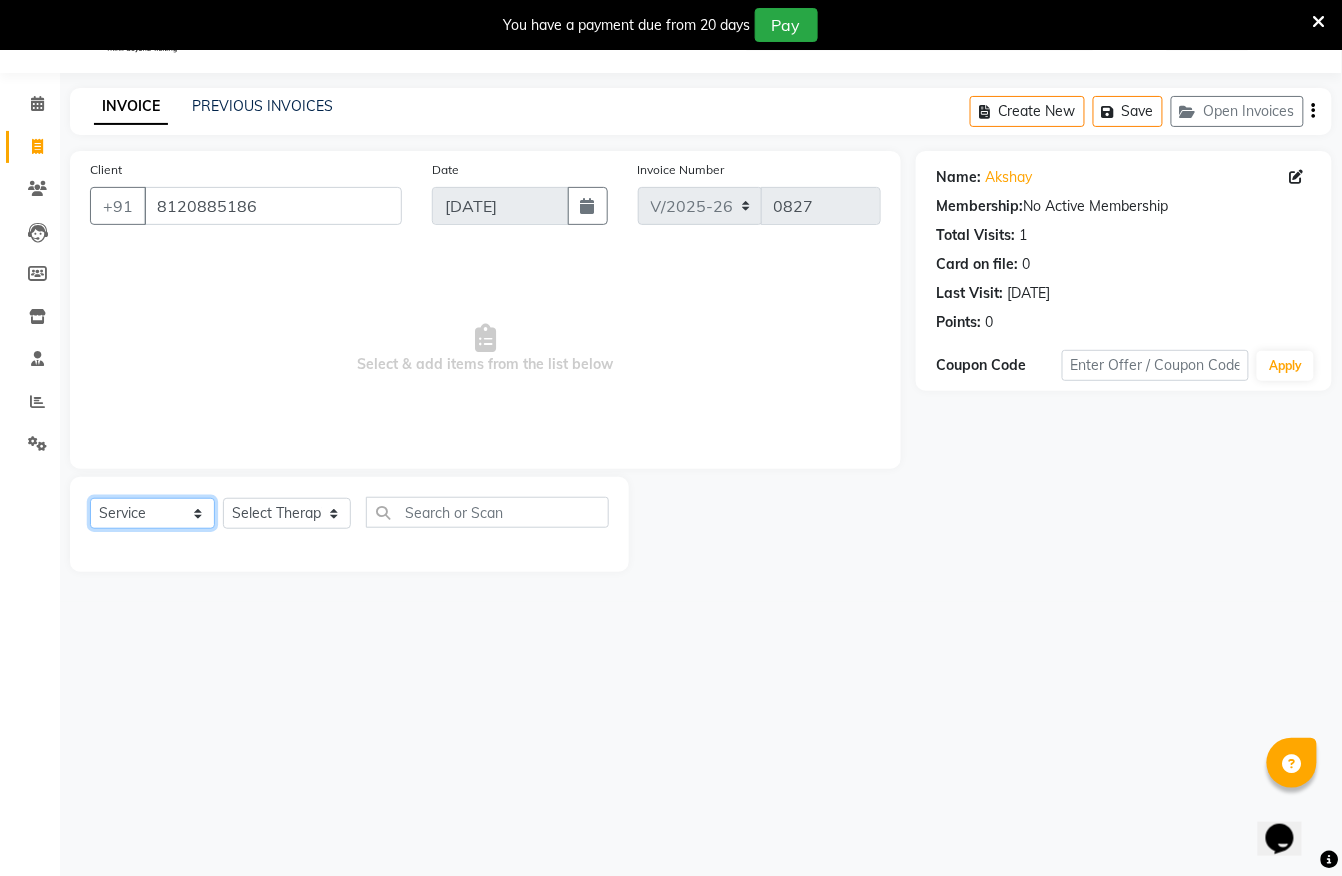 click on "Select  Service  Product  Membership  Package Voucher Prepaid Gift Card" 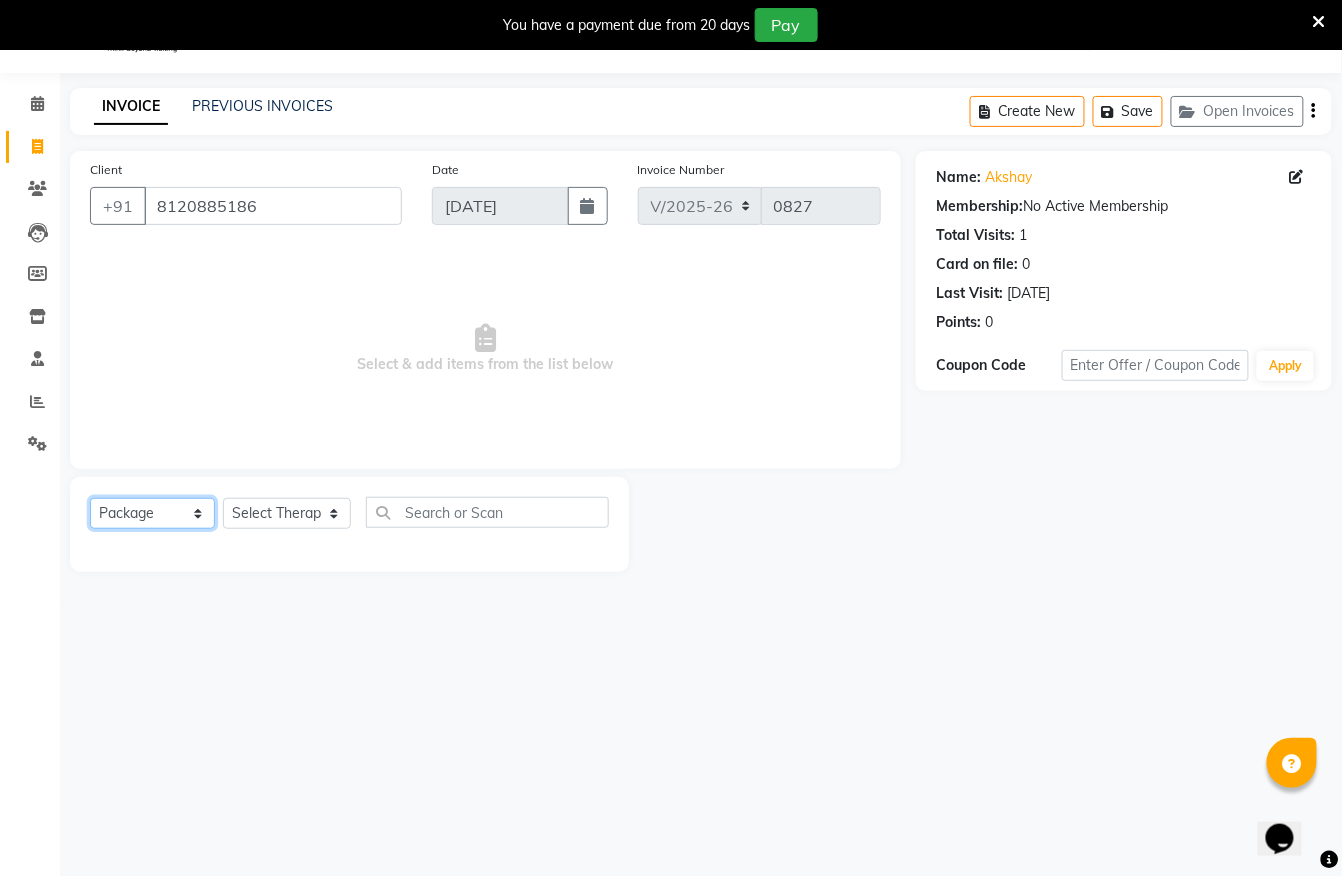 click on "Select  Service  Product  Membership  Package Voucher Prepaid Gift Card" 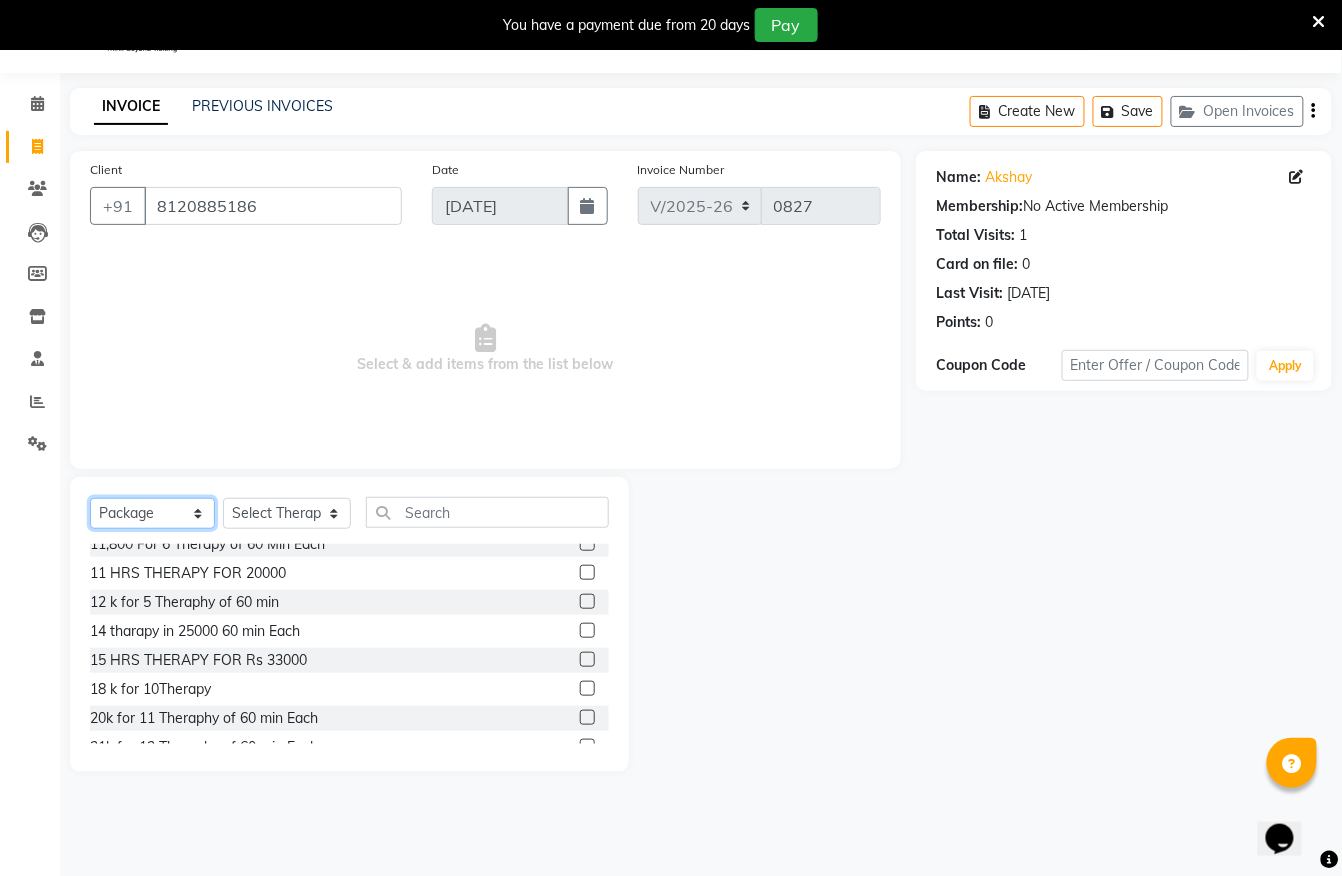 scroll, scrollTop: 0, scrollLeft: 0, axis: both 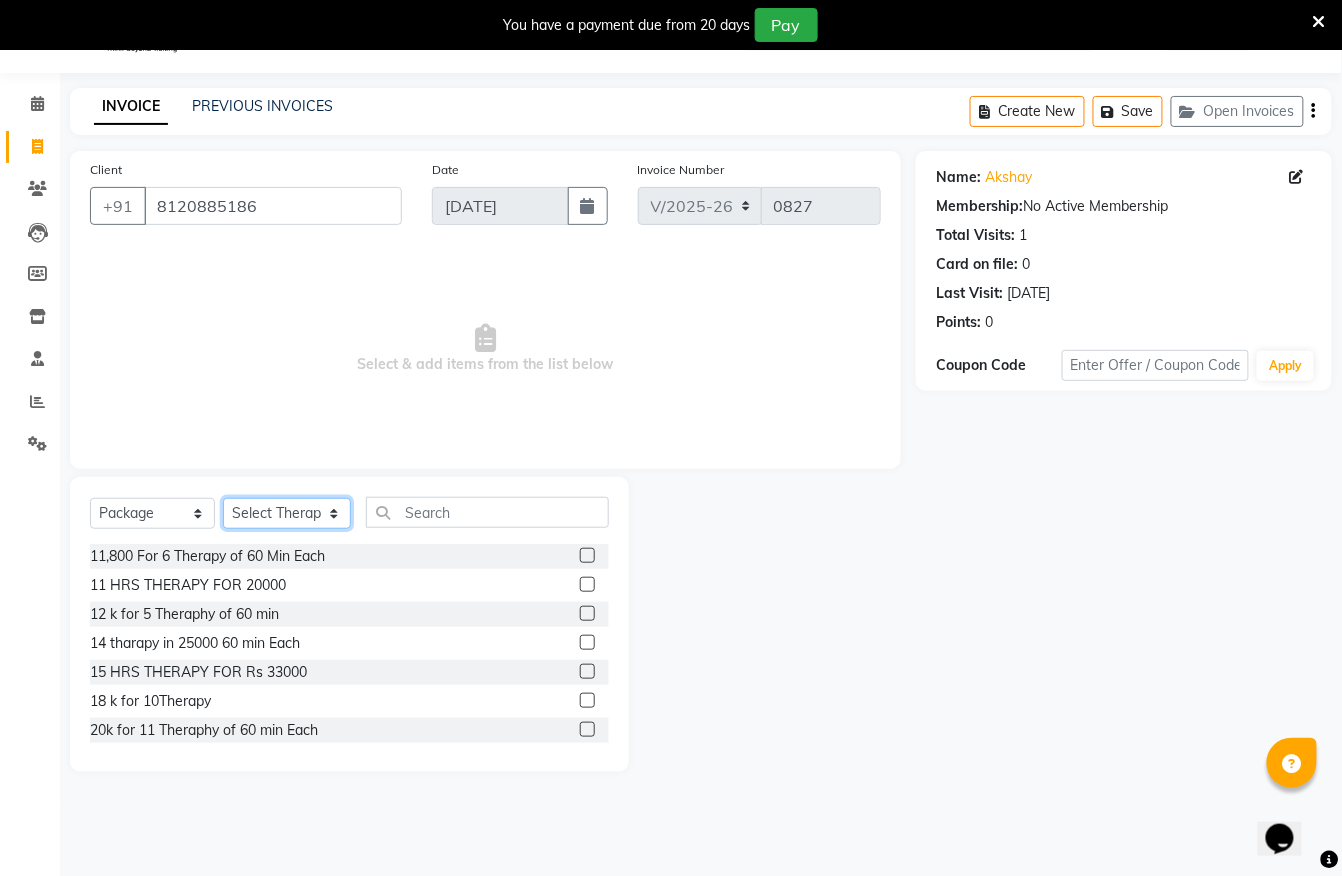 click on "Select Therapist [PERSON_NAME] [PERSON_NAME] [PERSON_NAME] [PERSON_NAME] Guayi Ibanroi [PERSON_NAME] [PERSON_NAME] [PERSON_NAME] [PERSON_NAME] [PERSON_NAME]  [PERSON_NAME] (simi) [PERSON_NAME] [PERSON_NAME] [PERSON_NAME]" 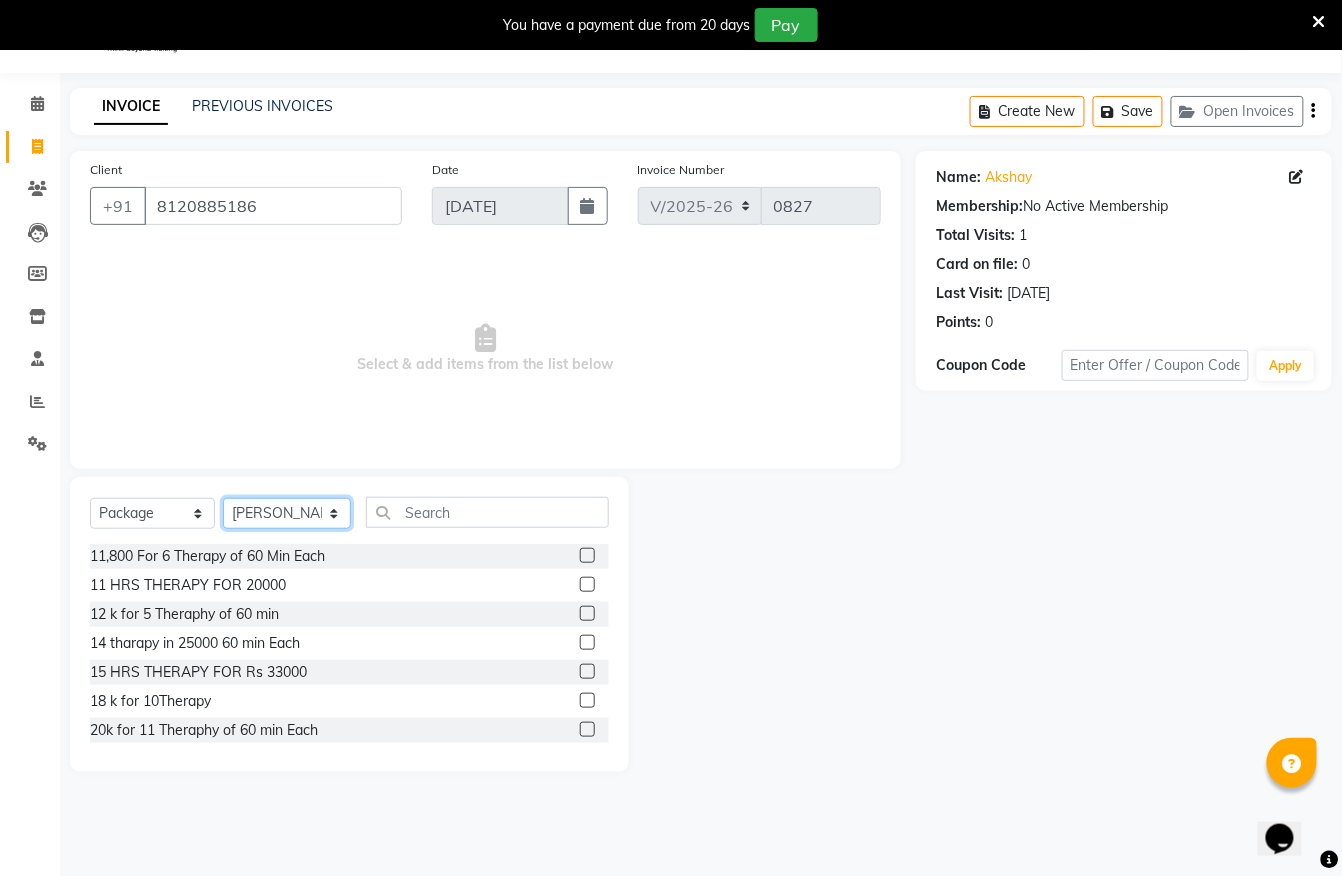 click on "Select Therapist [PERSON_NAME] [PERSON_NAME] [PERSON_NAME] [PERSON_NAME] Guayi Ibanroi [PERSON_NAME] [PERSON_NAME] [PERSON_NAME] [PERSON_NAME] [PERSON_NAME]  [PERSON_NAME] (simi) [PERSON_NAME] [PERSON_NAME] [PERSON_NAME]" 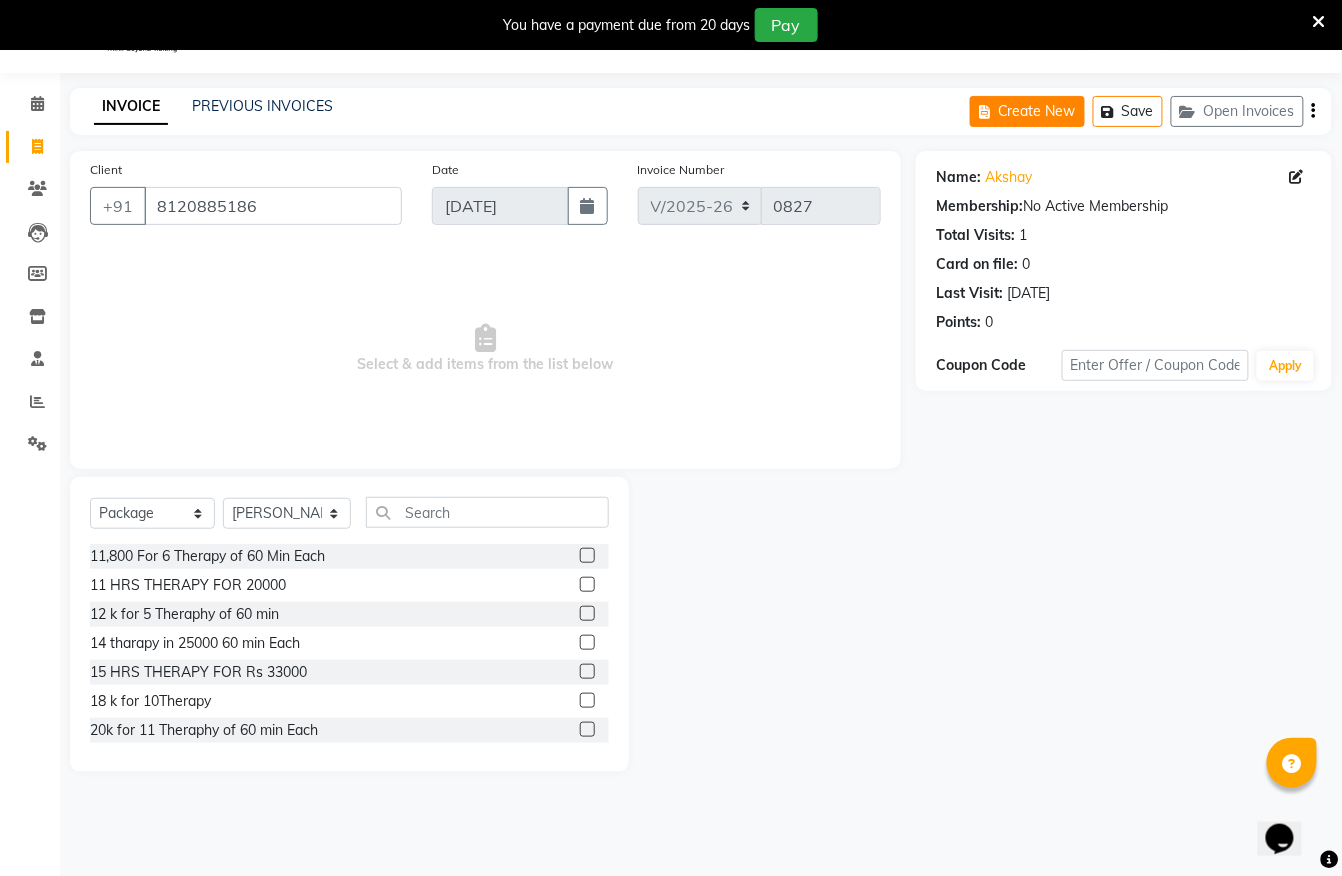 click on "Create New" 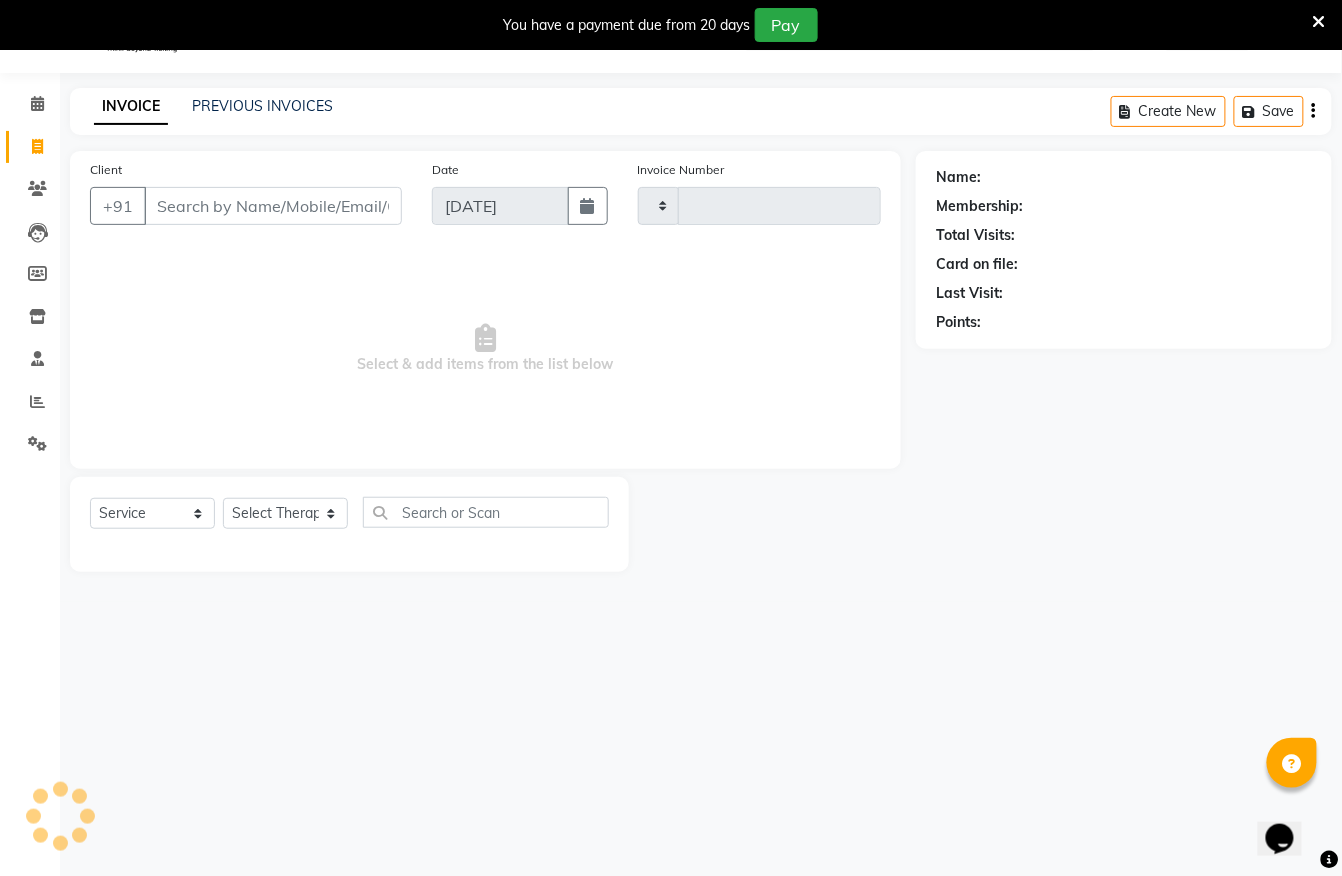 type on "0827" 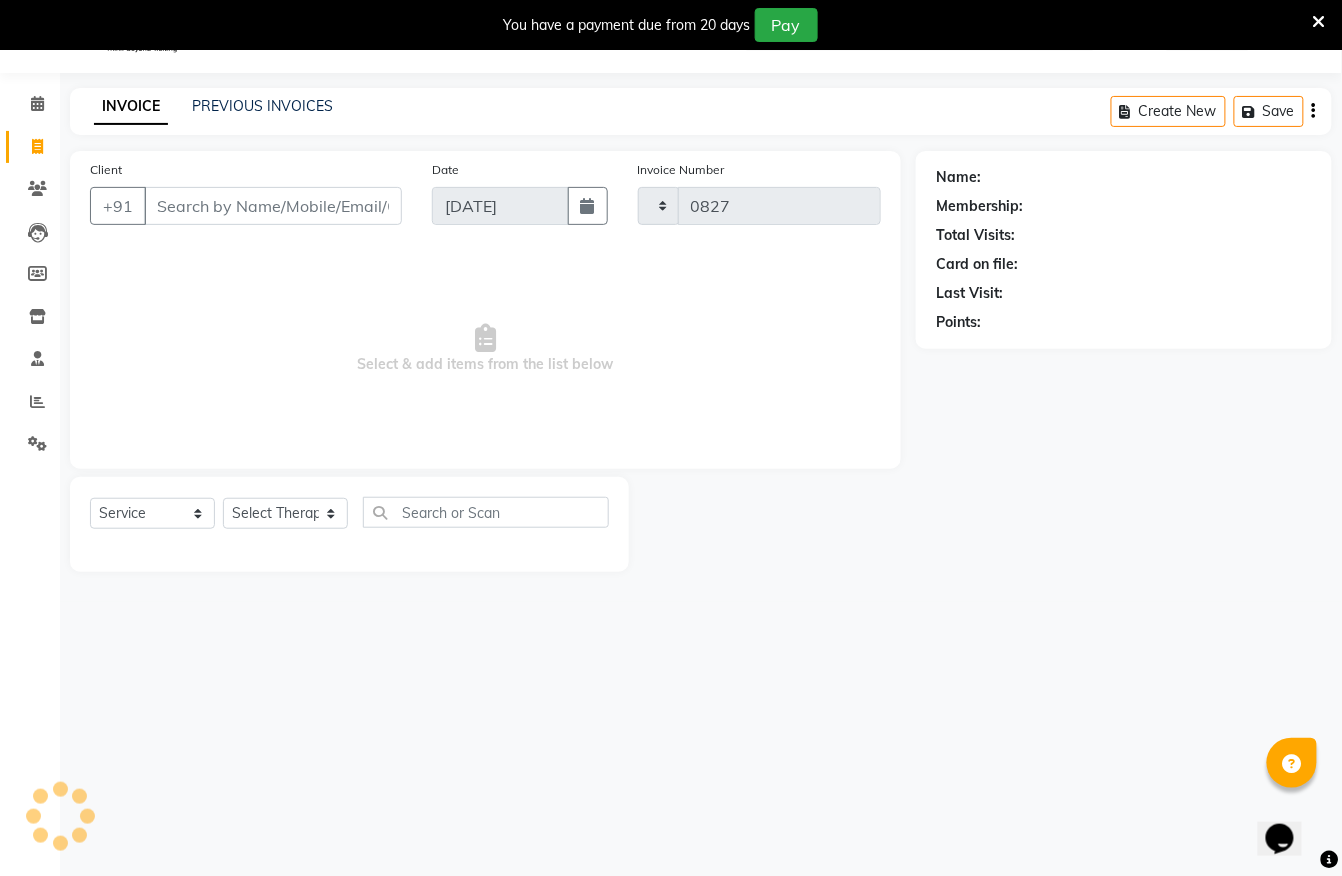 select on "6399" 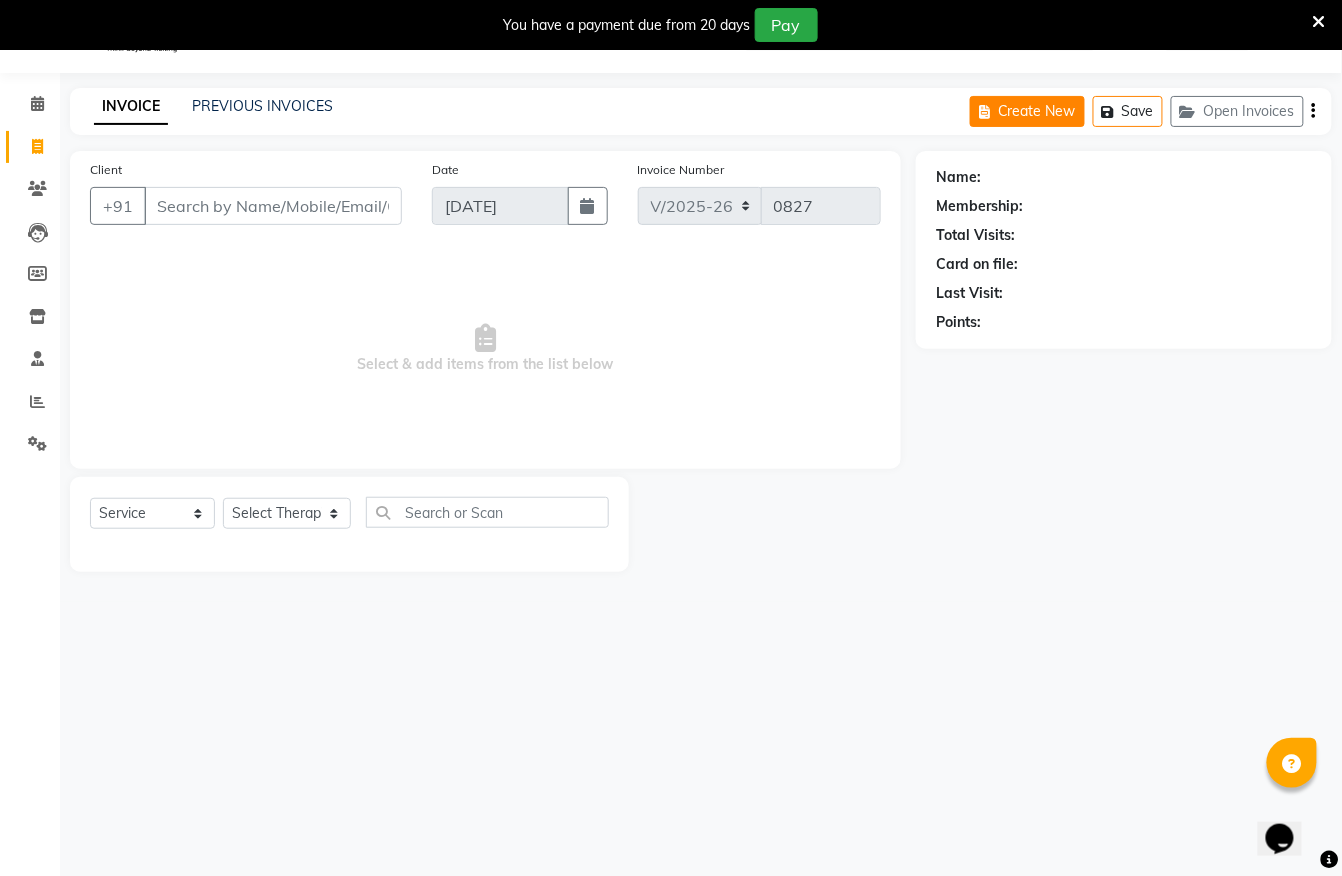 click on "Create New" 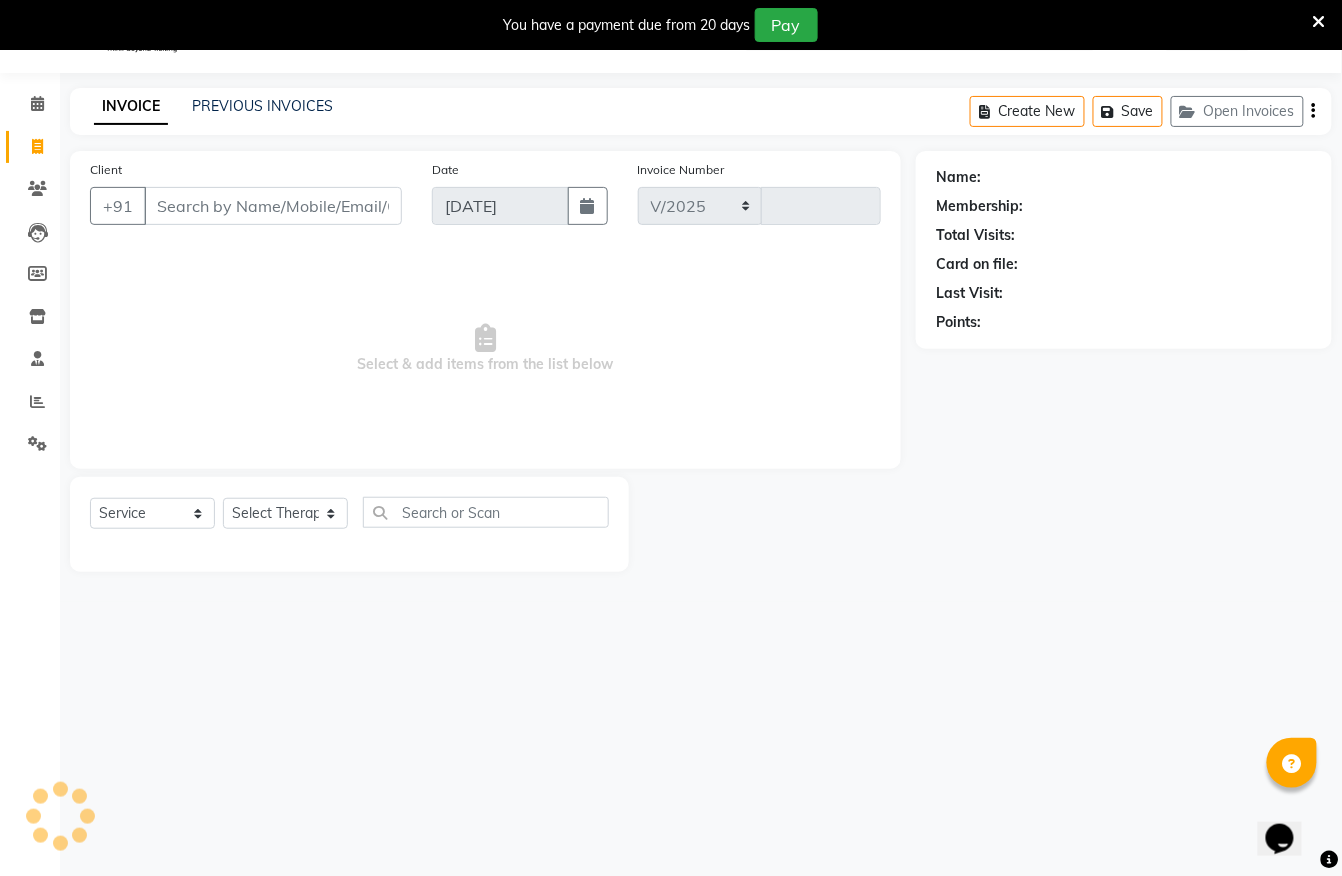 select on "6399" 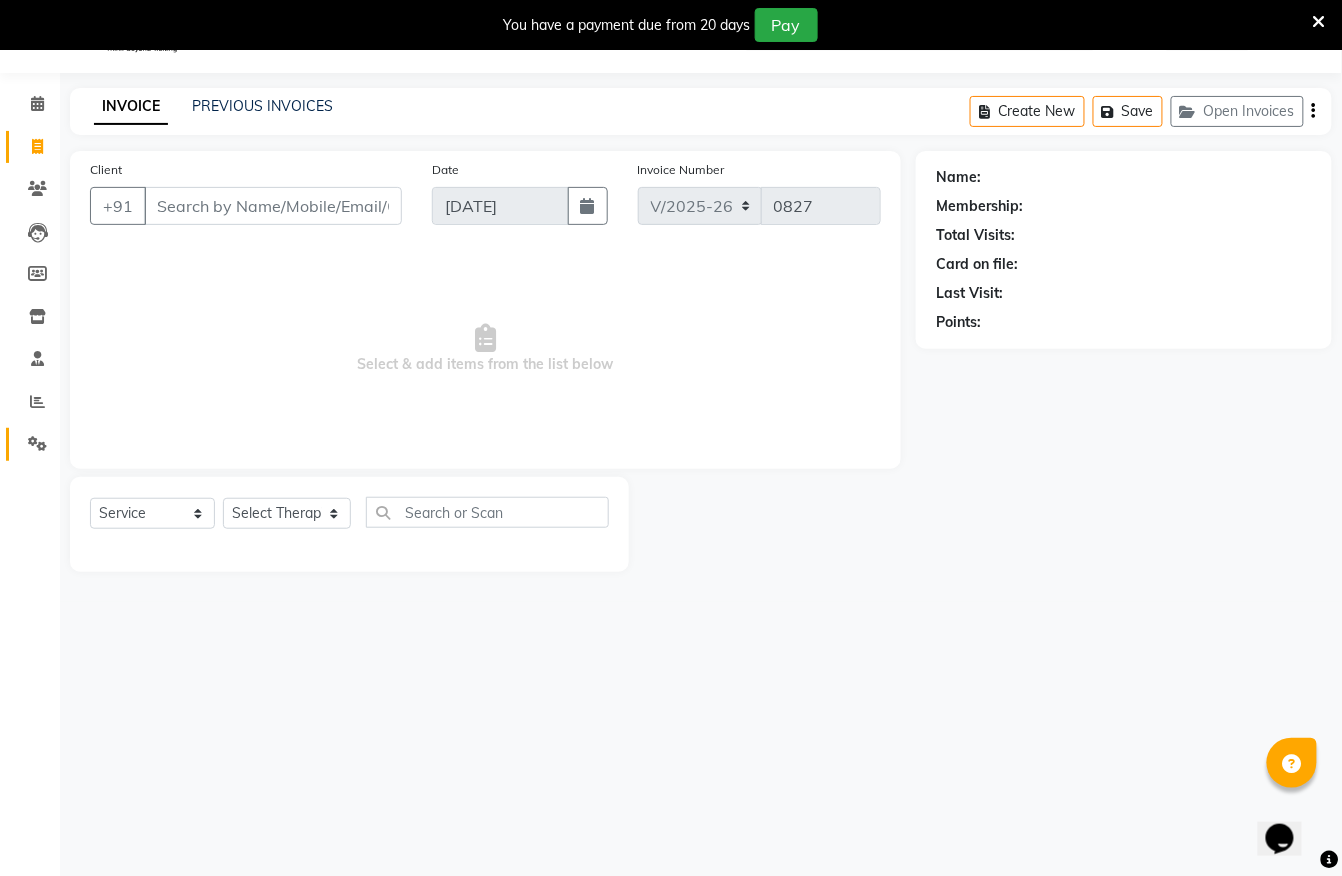 click 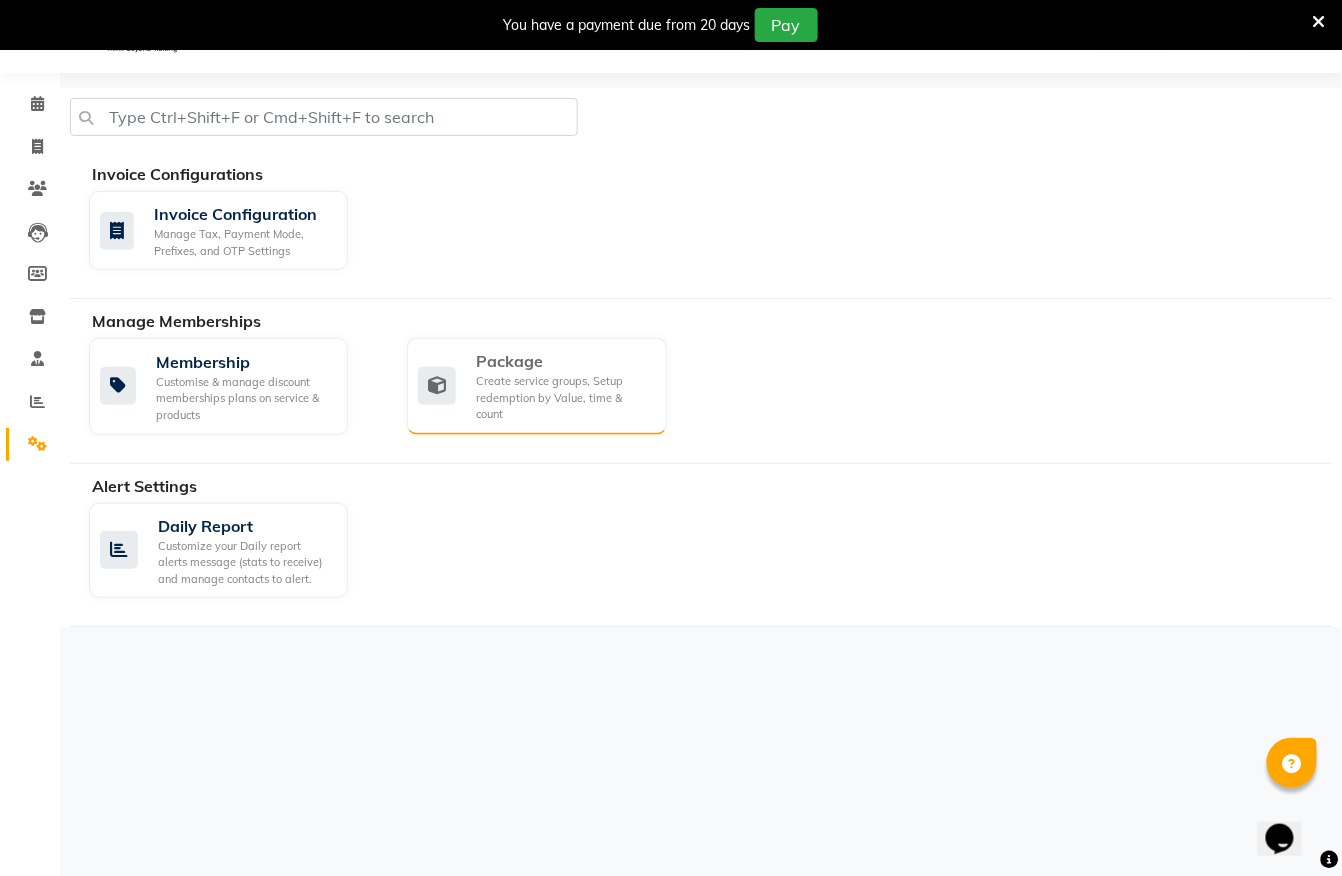 click on "Package" 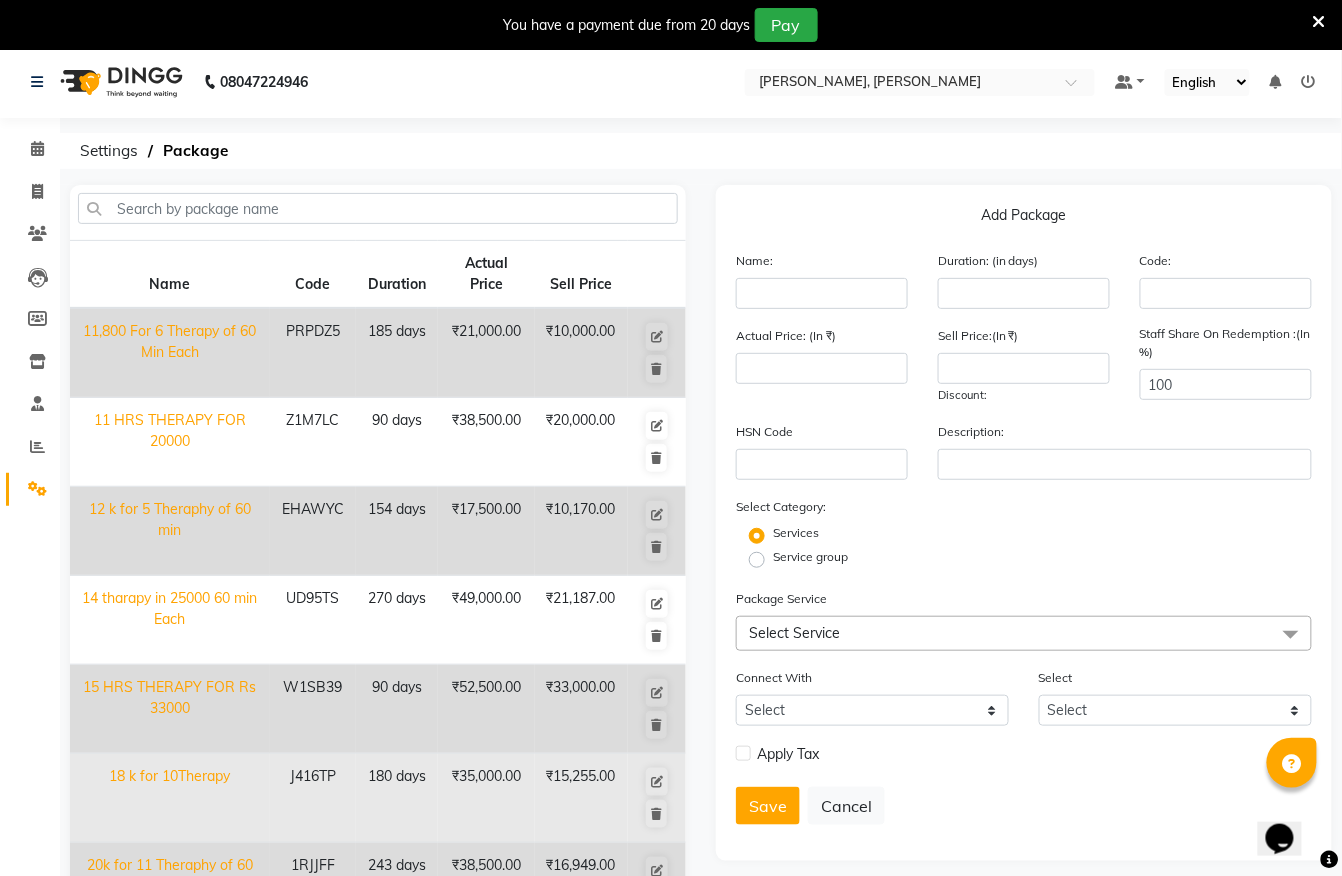 scroll, scrollTop: 0, scrollLeft: 0, axis: both 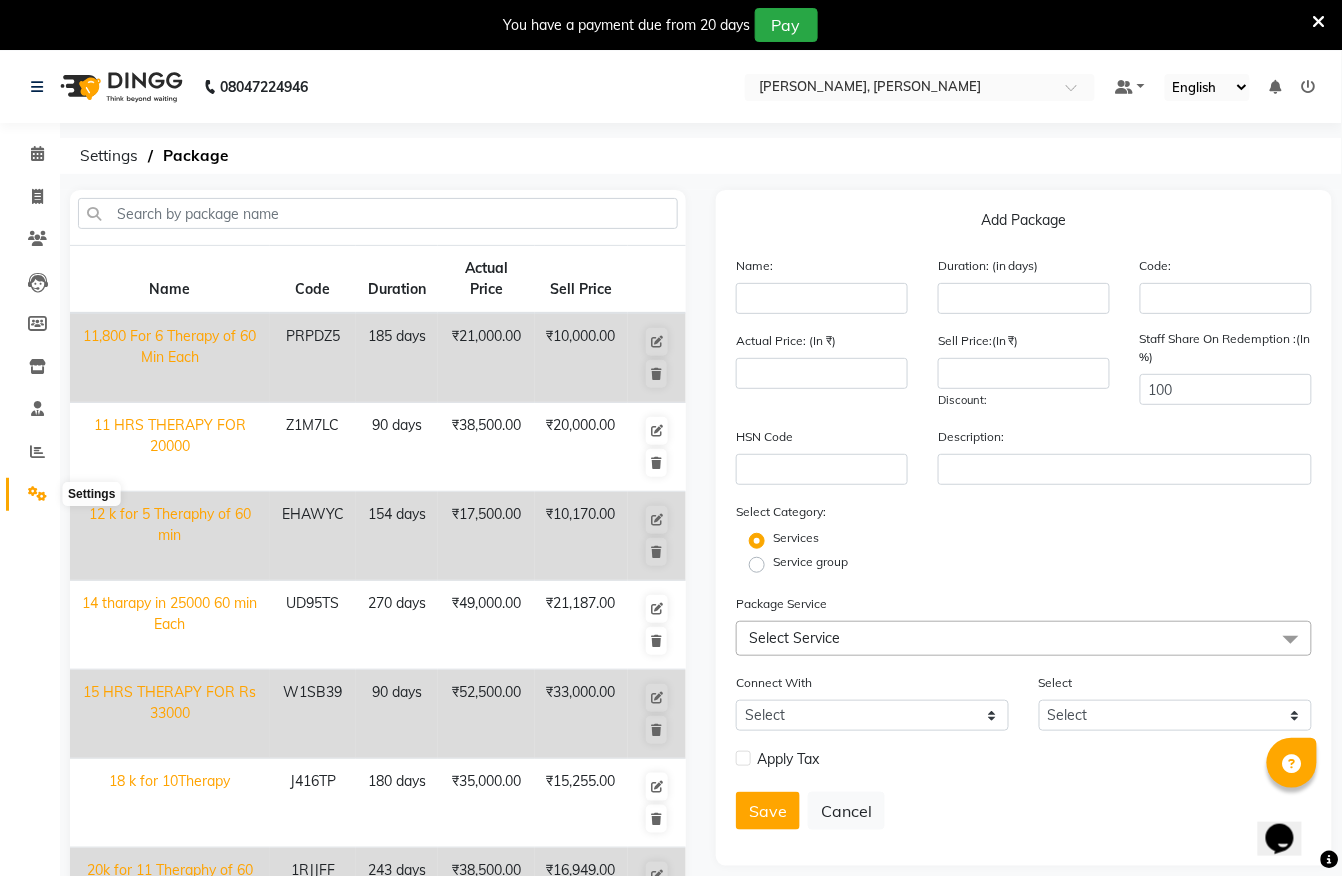 click 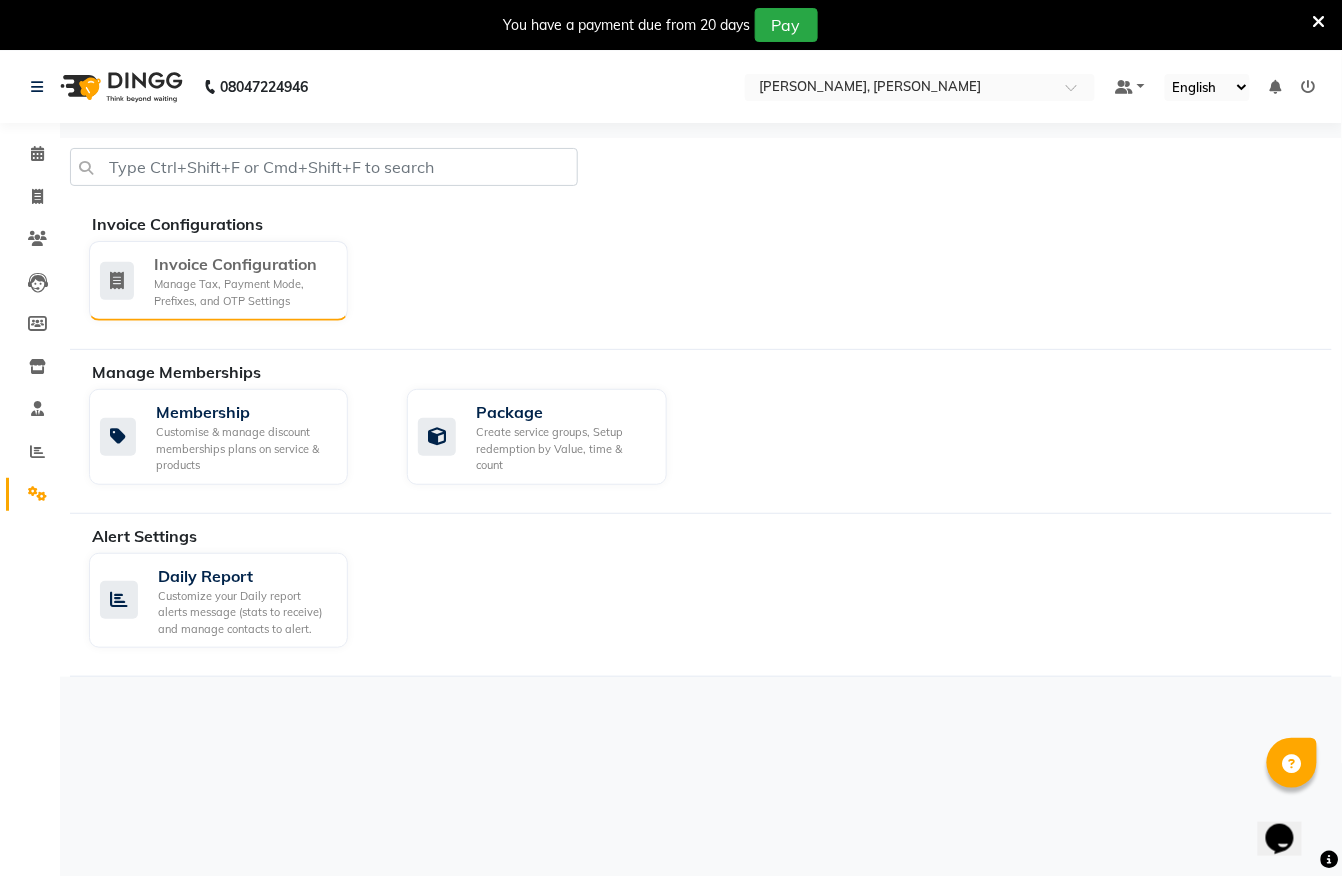 click on "Invoice Configuration" 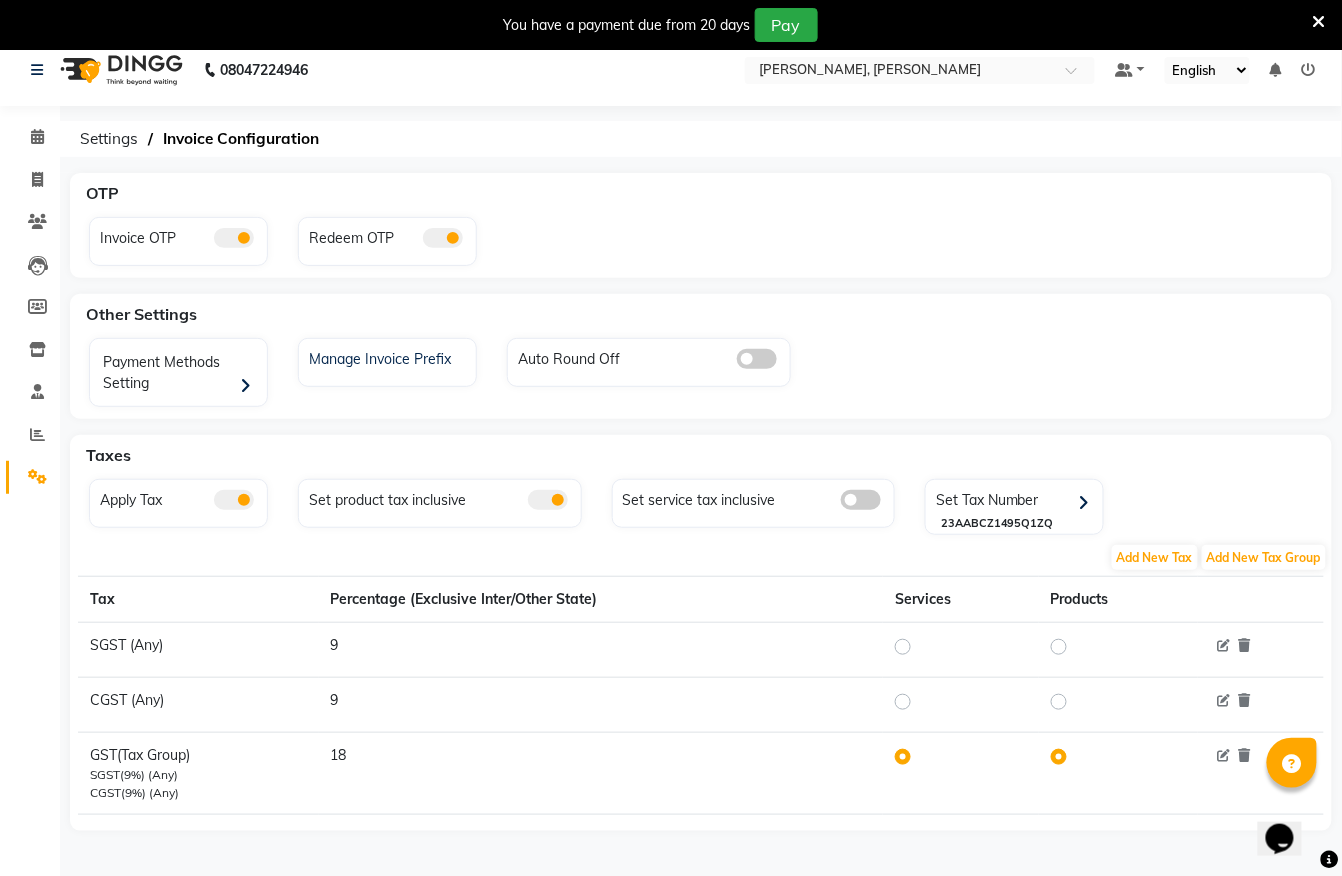 scroll, scrollTop: 0, scrollLeft: 0, axis: both 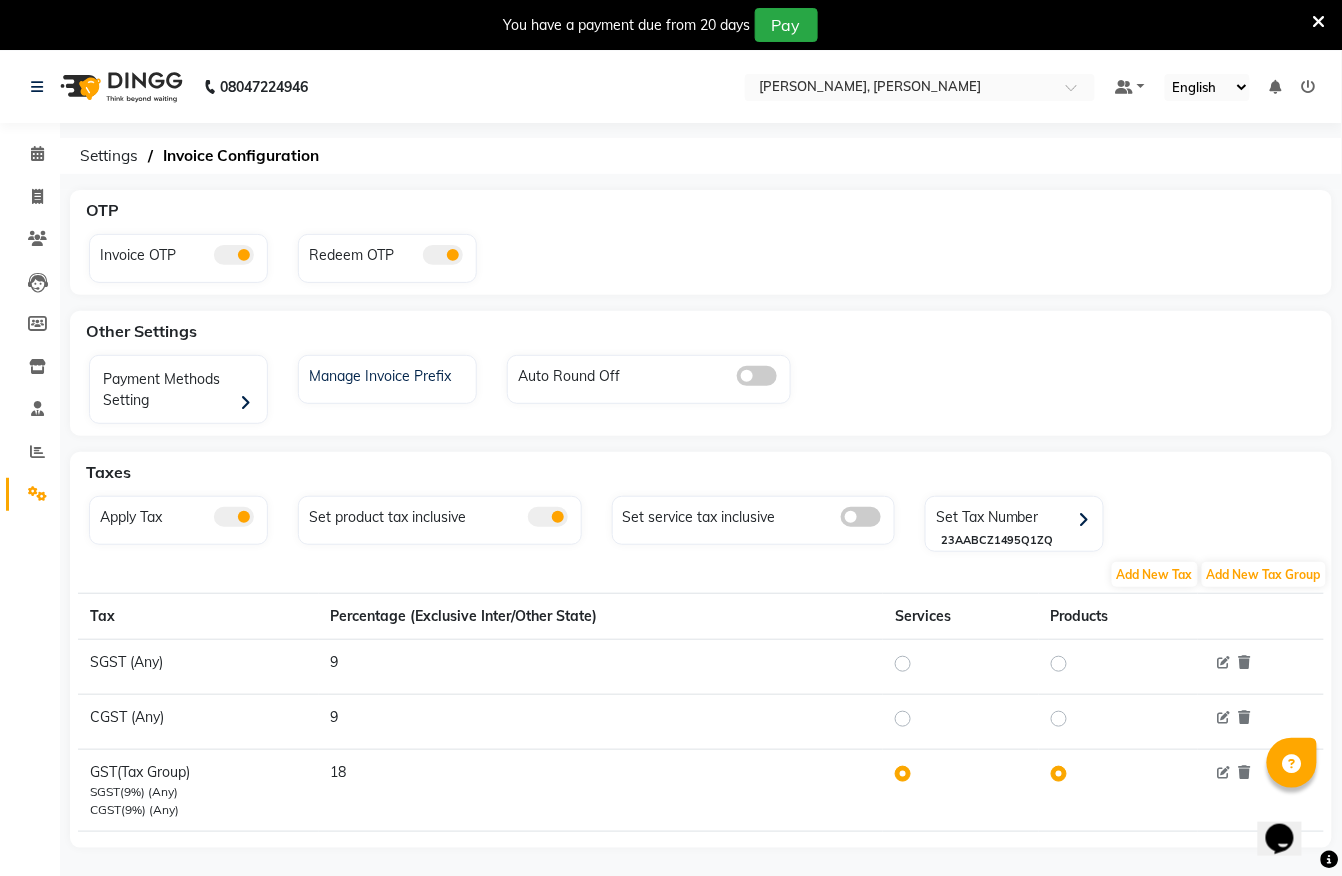 click 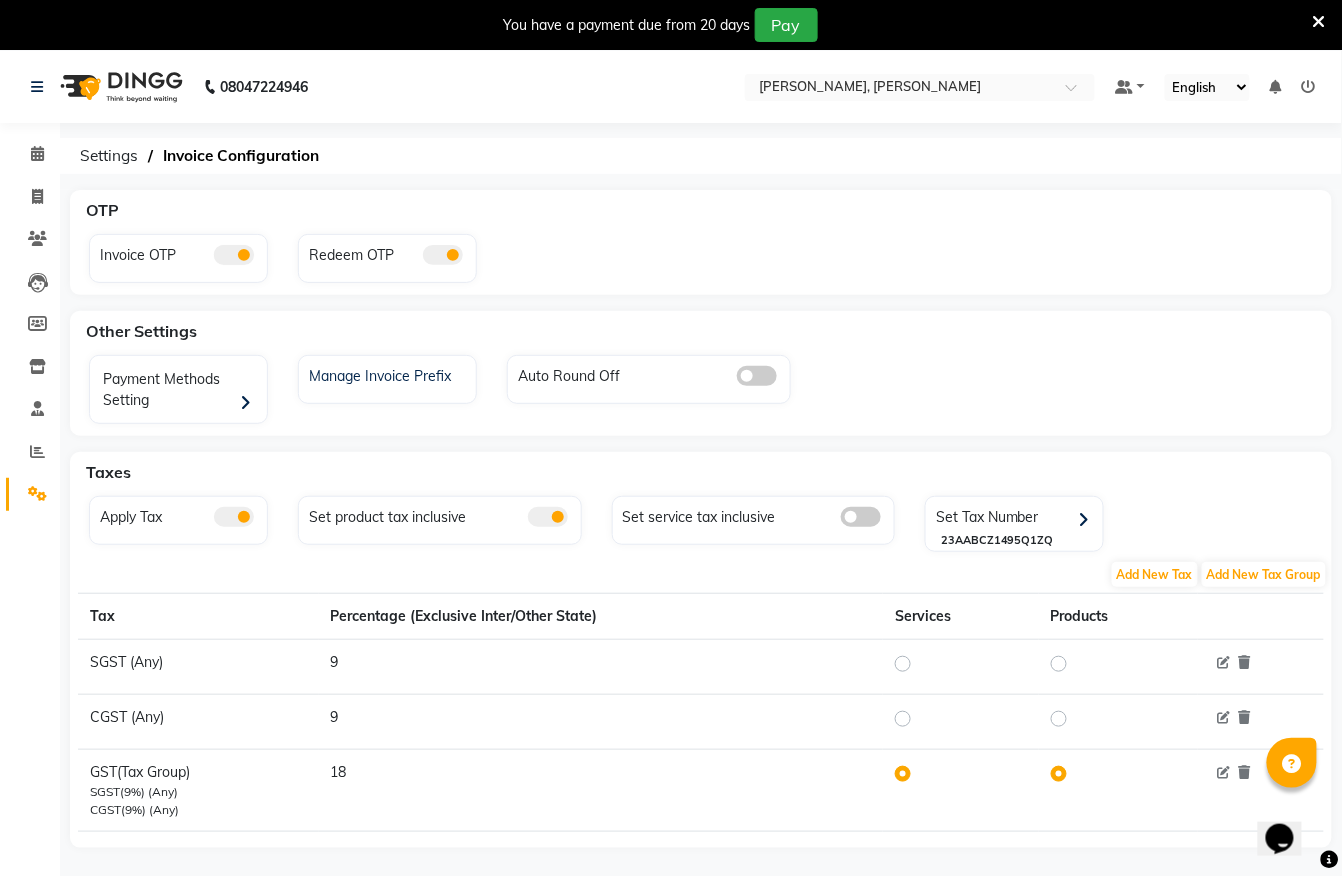 click 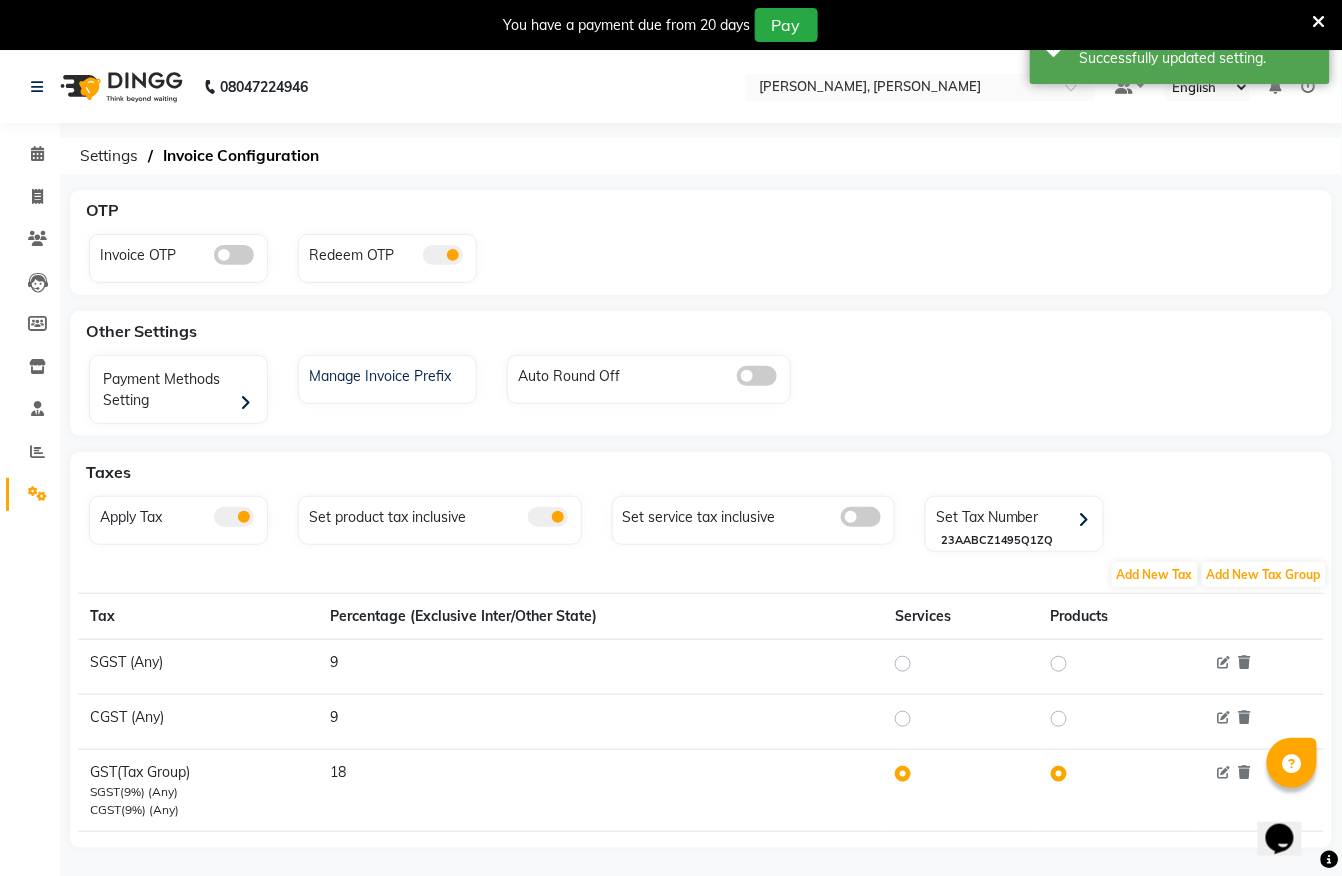 click 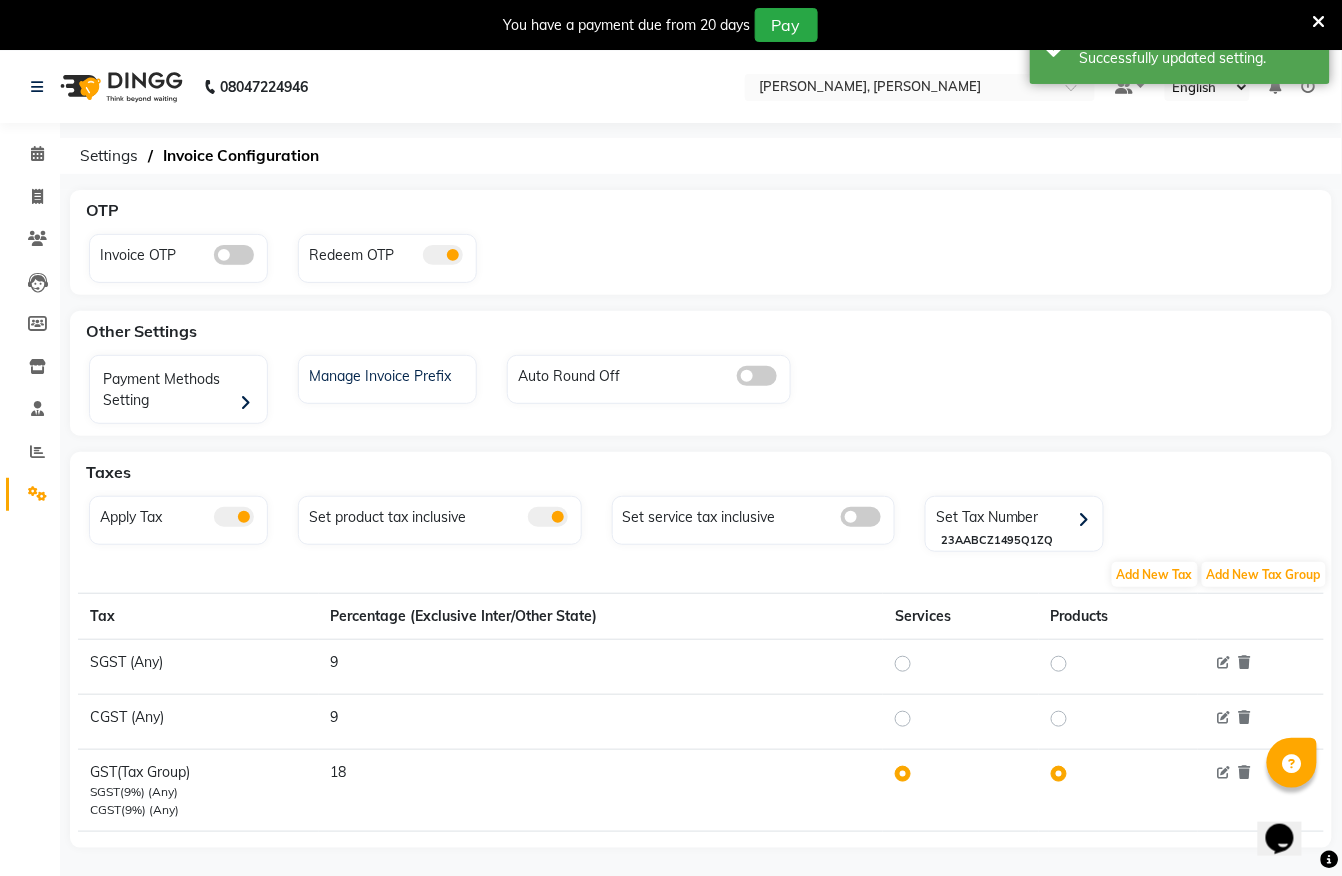 click 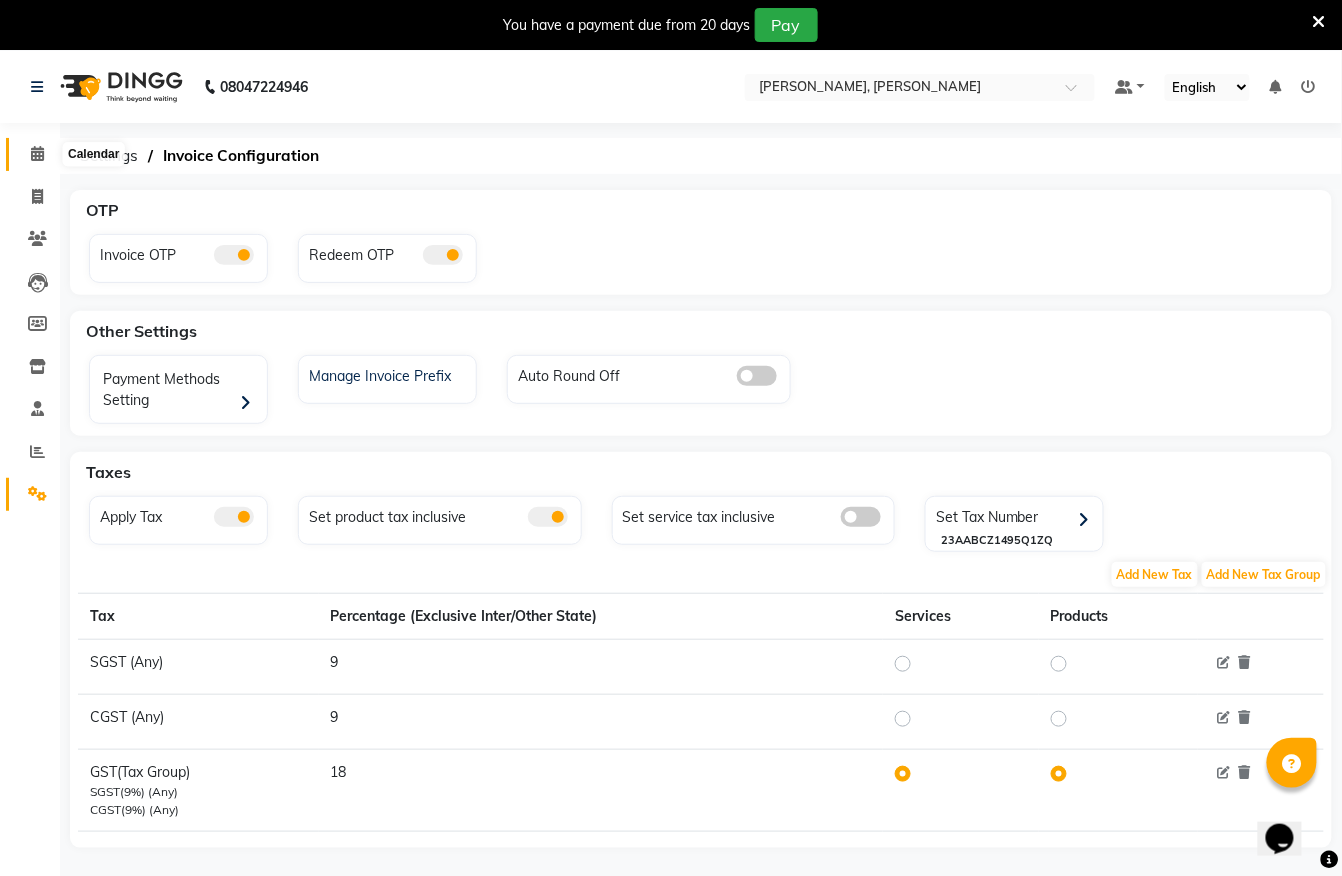 click 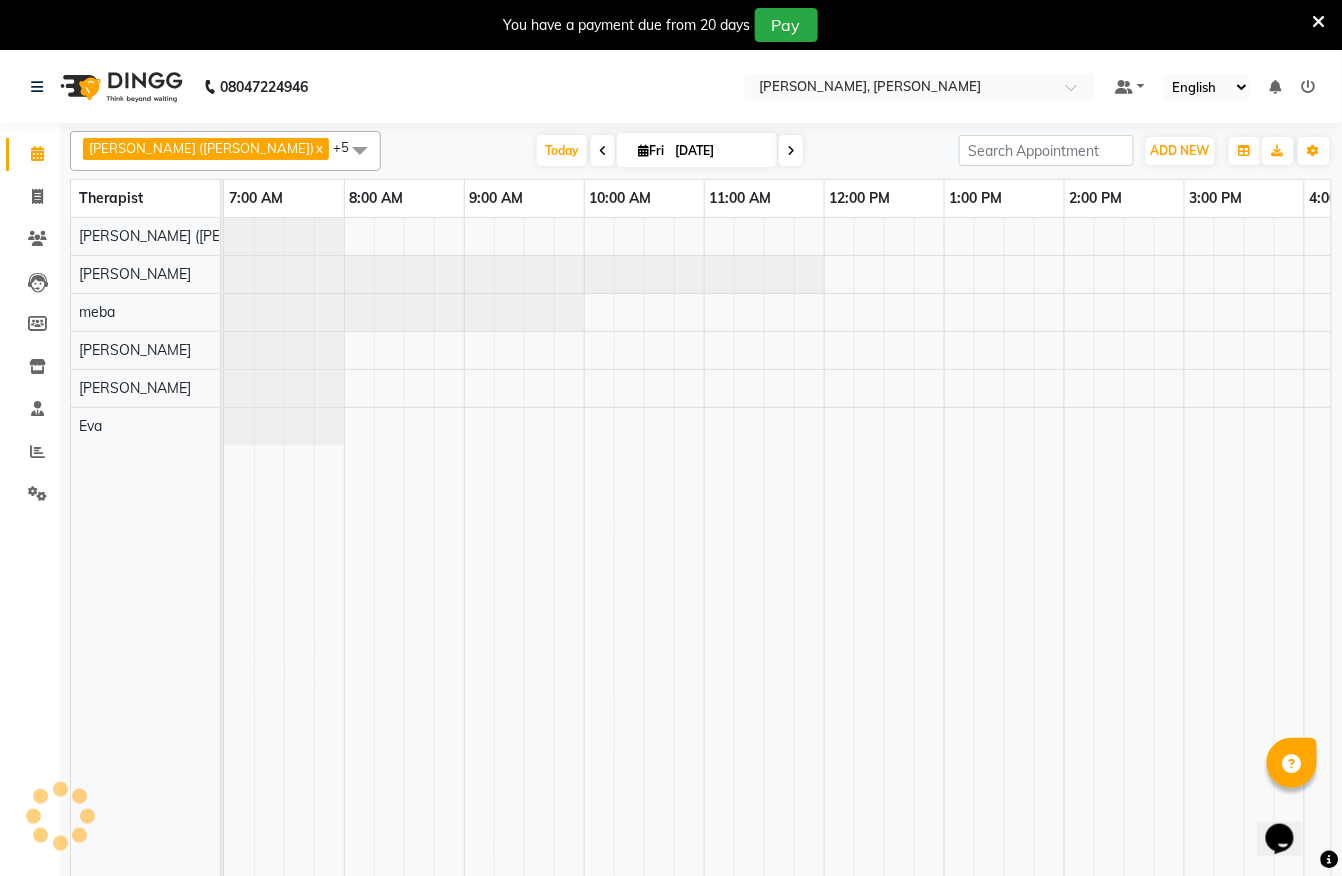 scroll, scrollTop: 0, scrollLeft: 0, axis: both 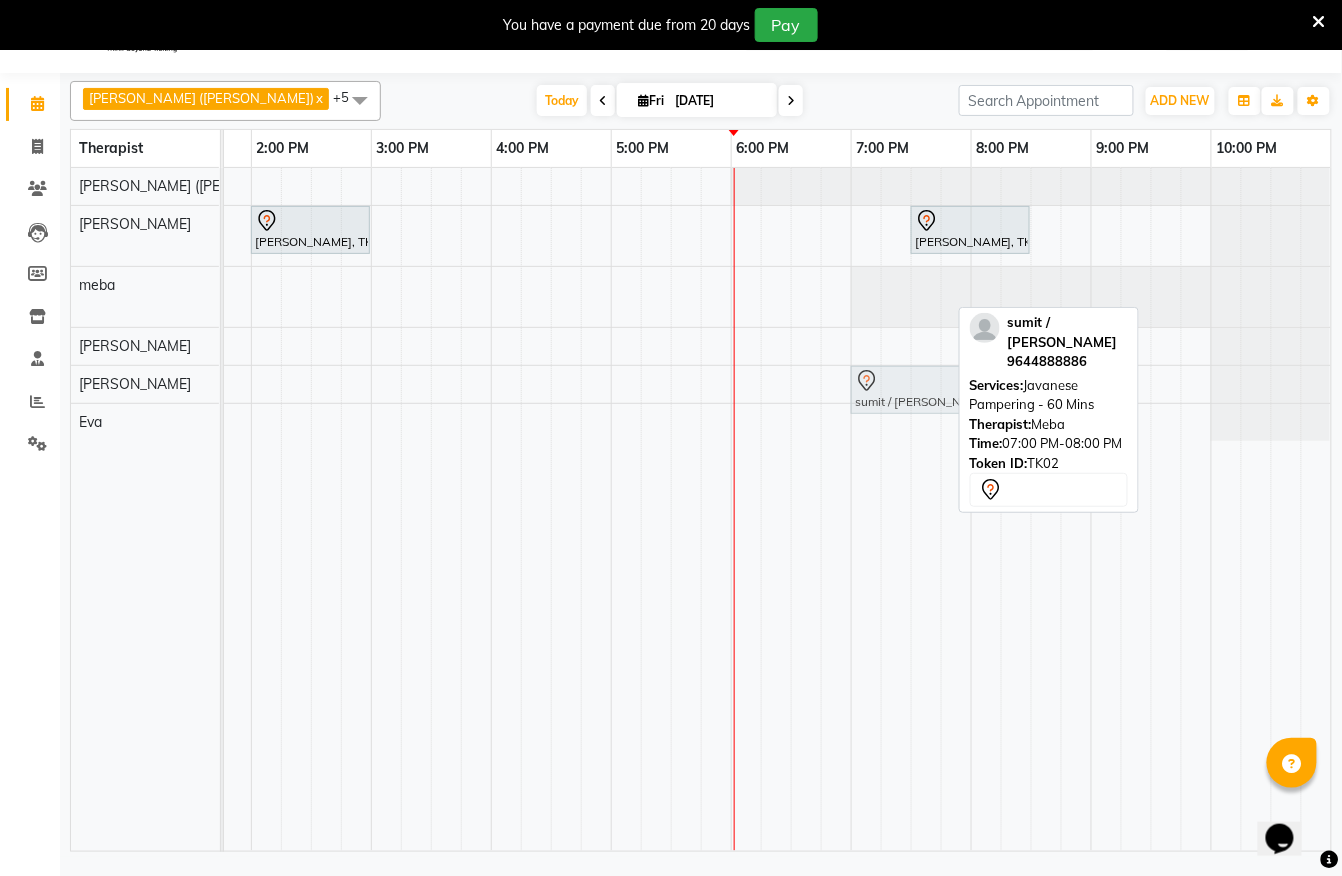 drag, startPoint x: 909, startPoint y: 297, endPoint x: 914, endPoint y: 380, distance: 83.15047 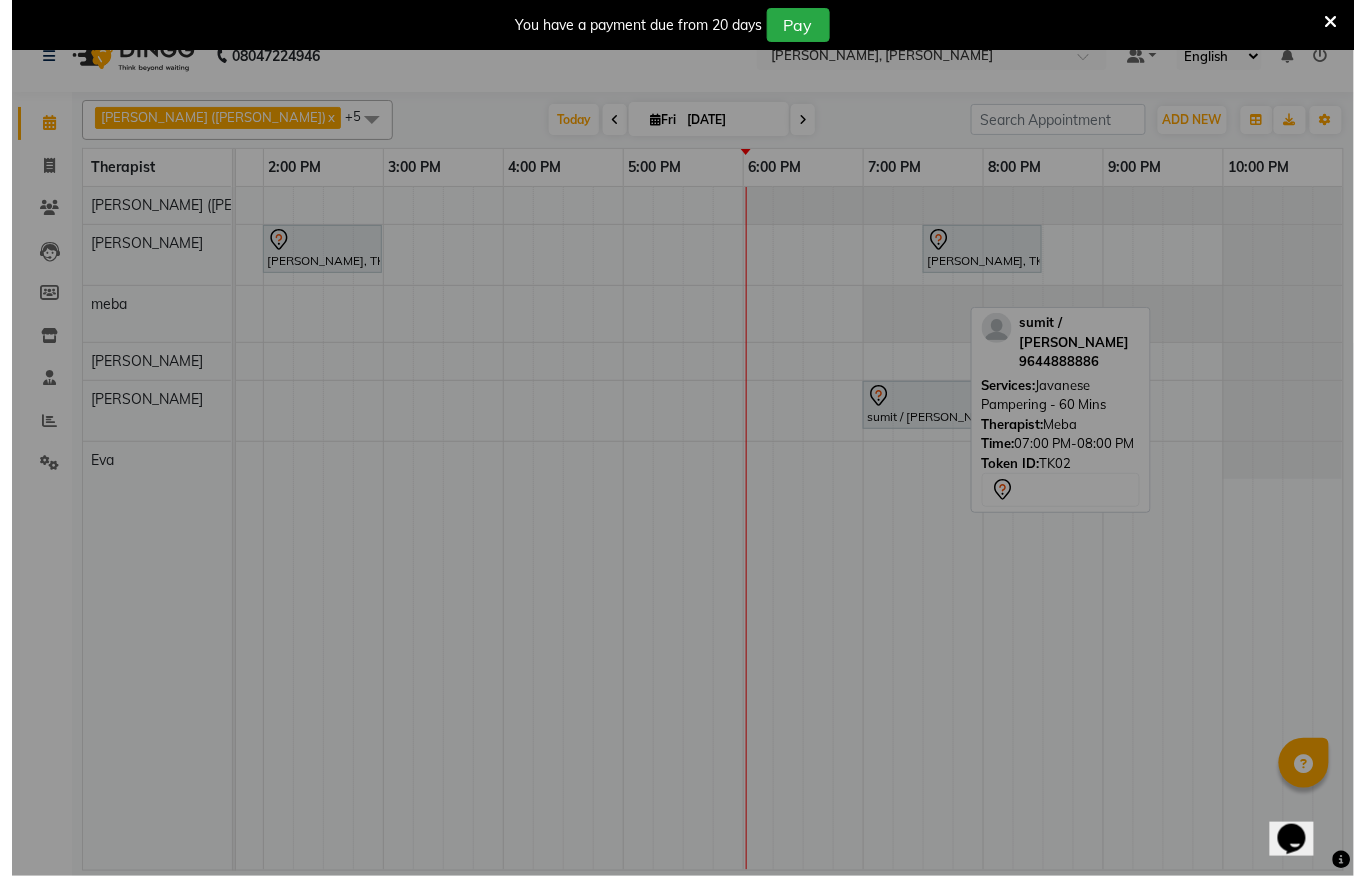 scroll, scrollTop: 32, scrollLeft: 0, axis: vertical 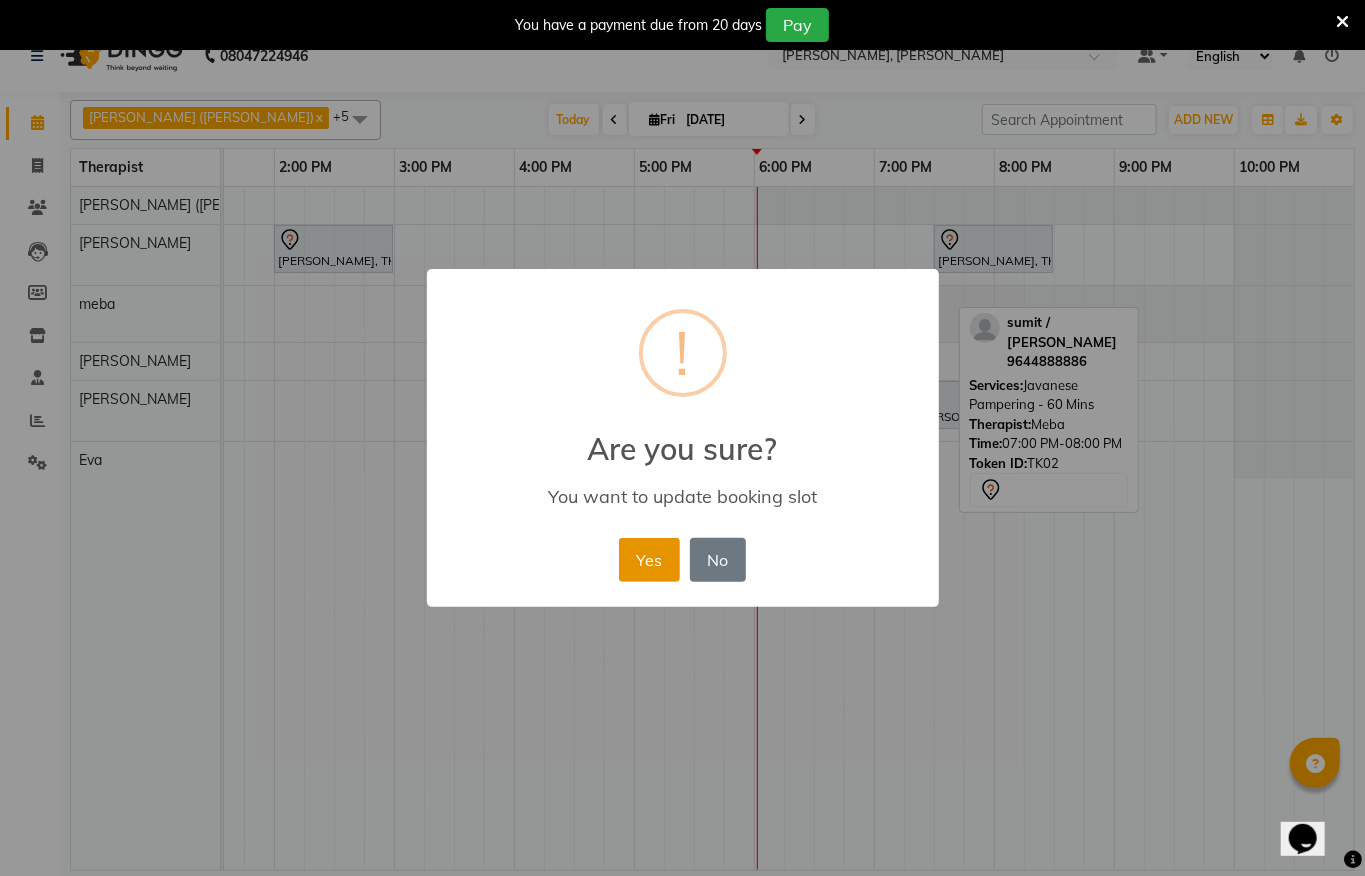click on "Yes" at bounding box center [649, 560] 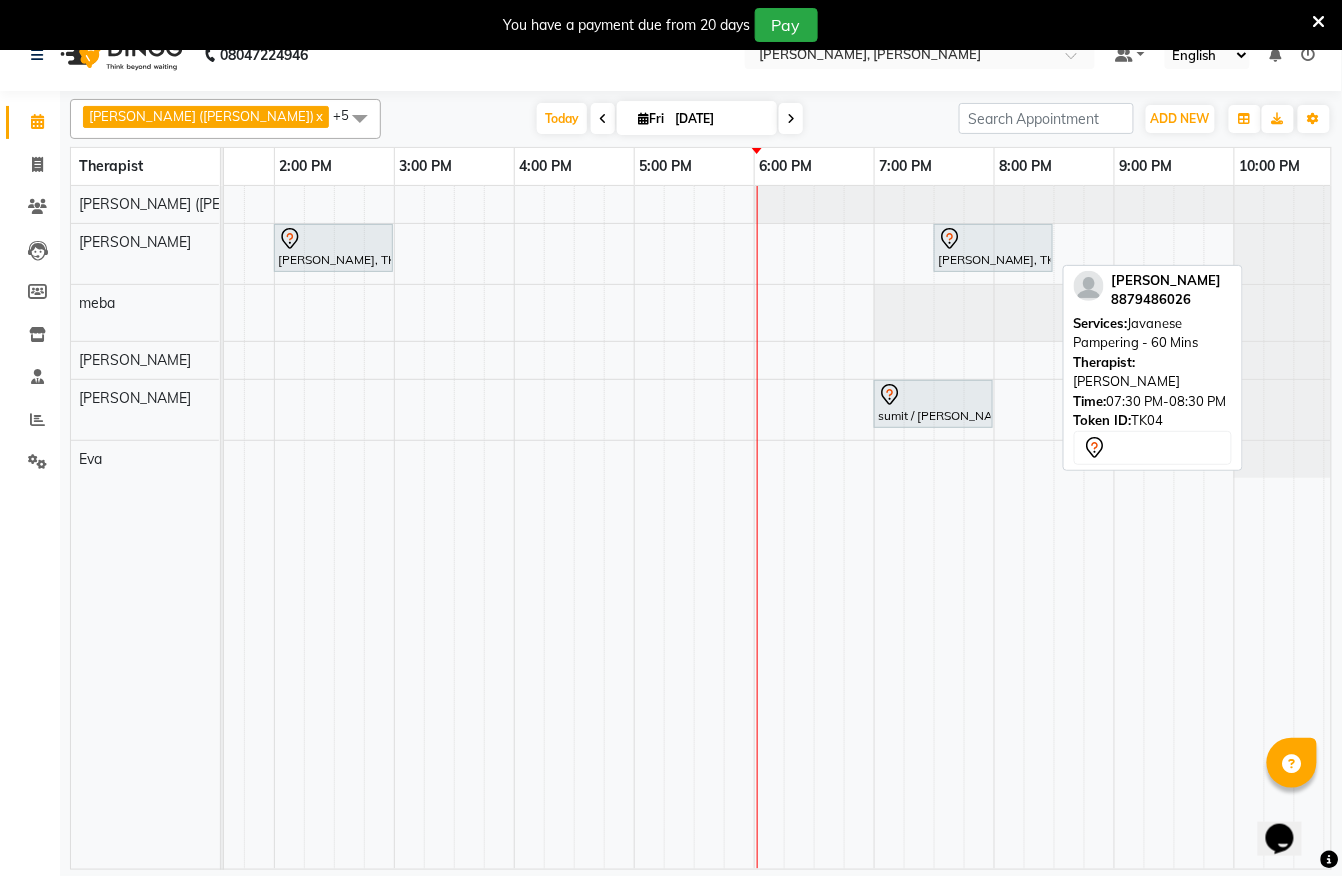 click at bounding box center (993, 239) 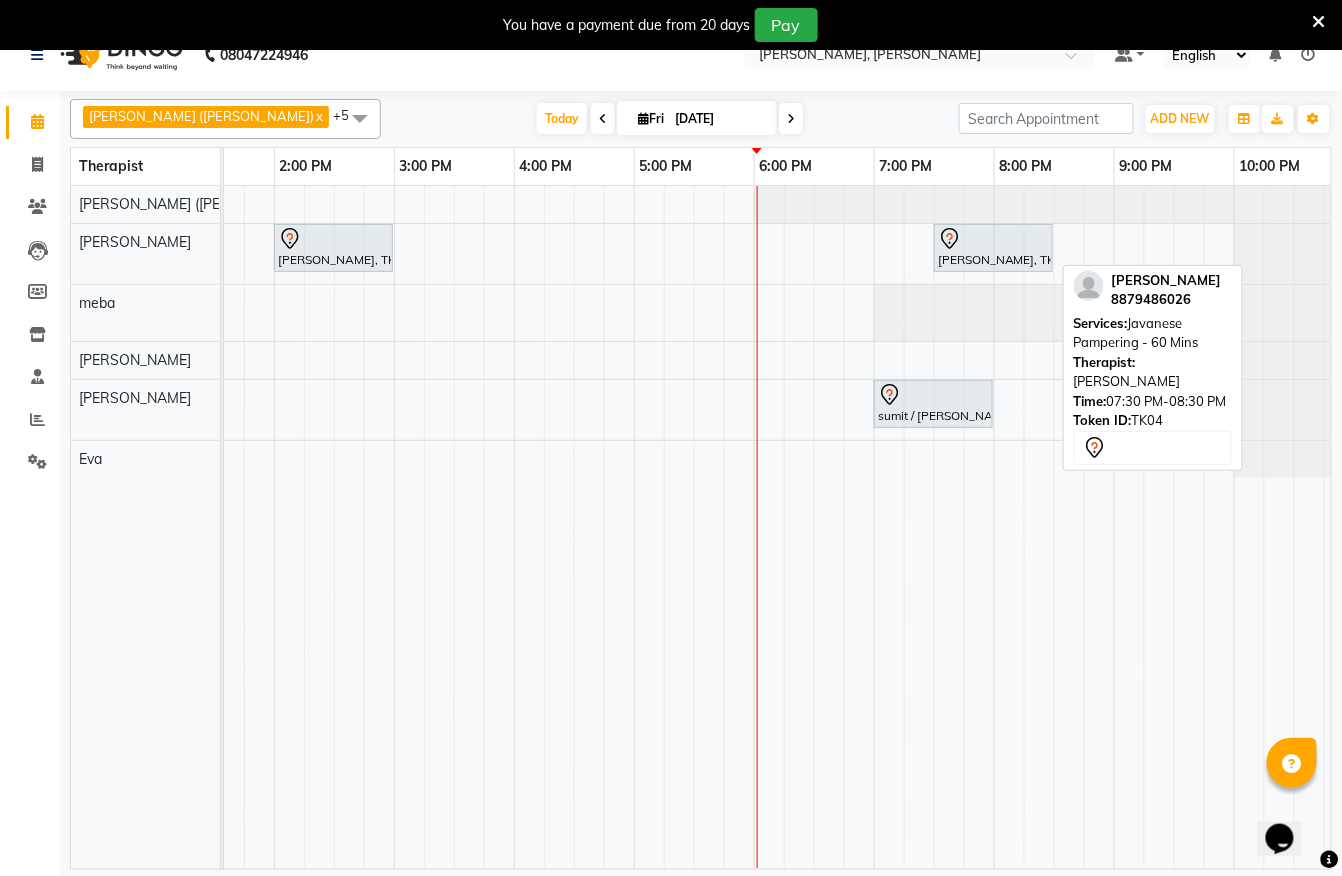 click at bounding box center (993, 239) 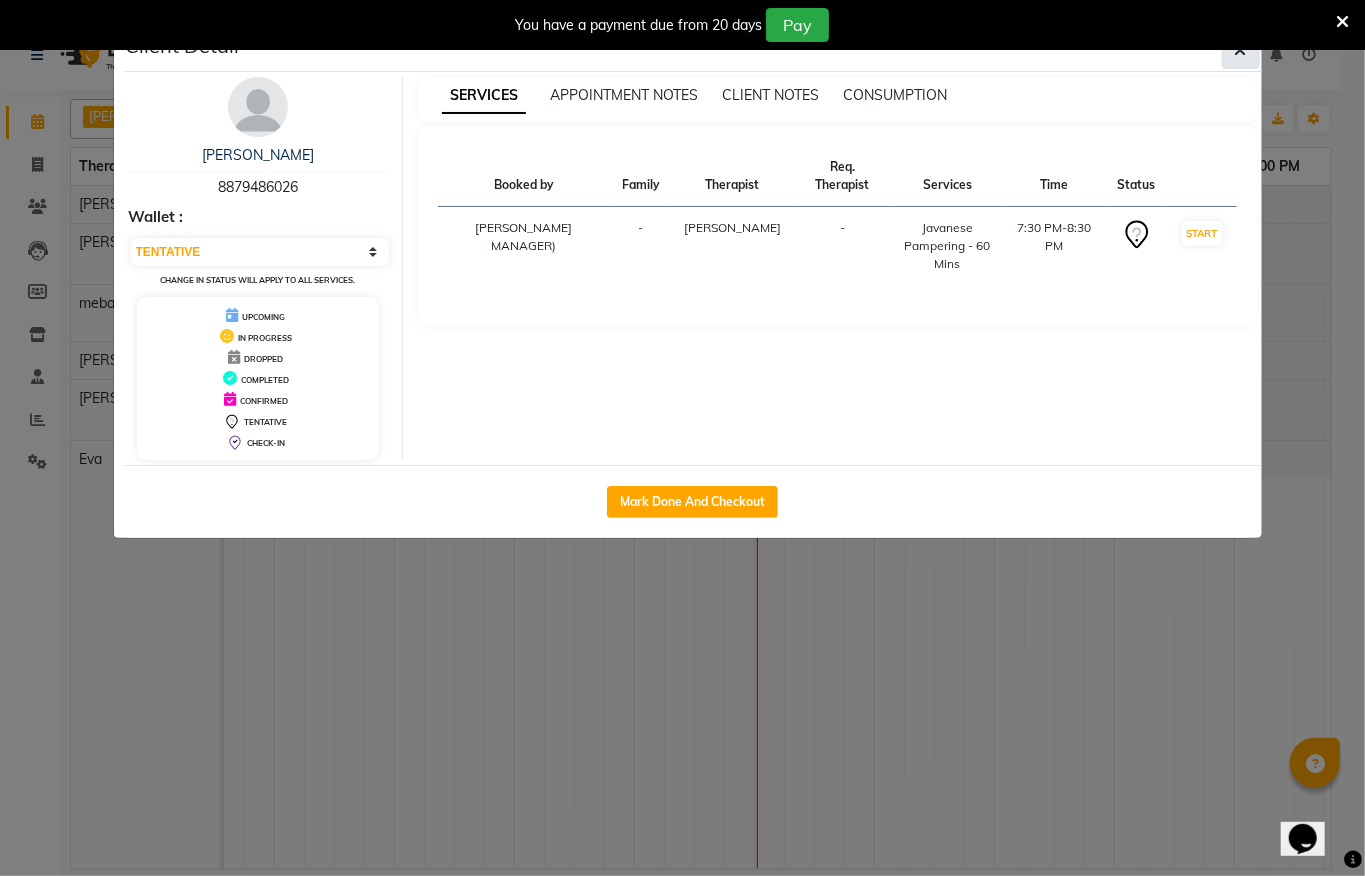 click 